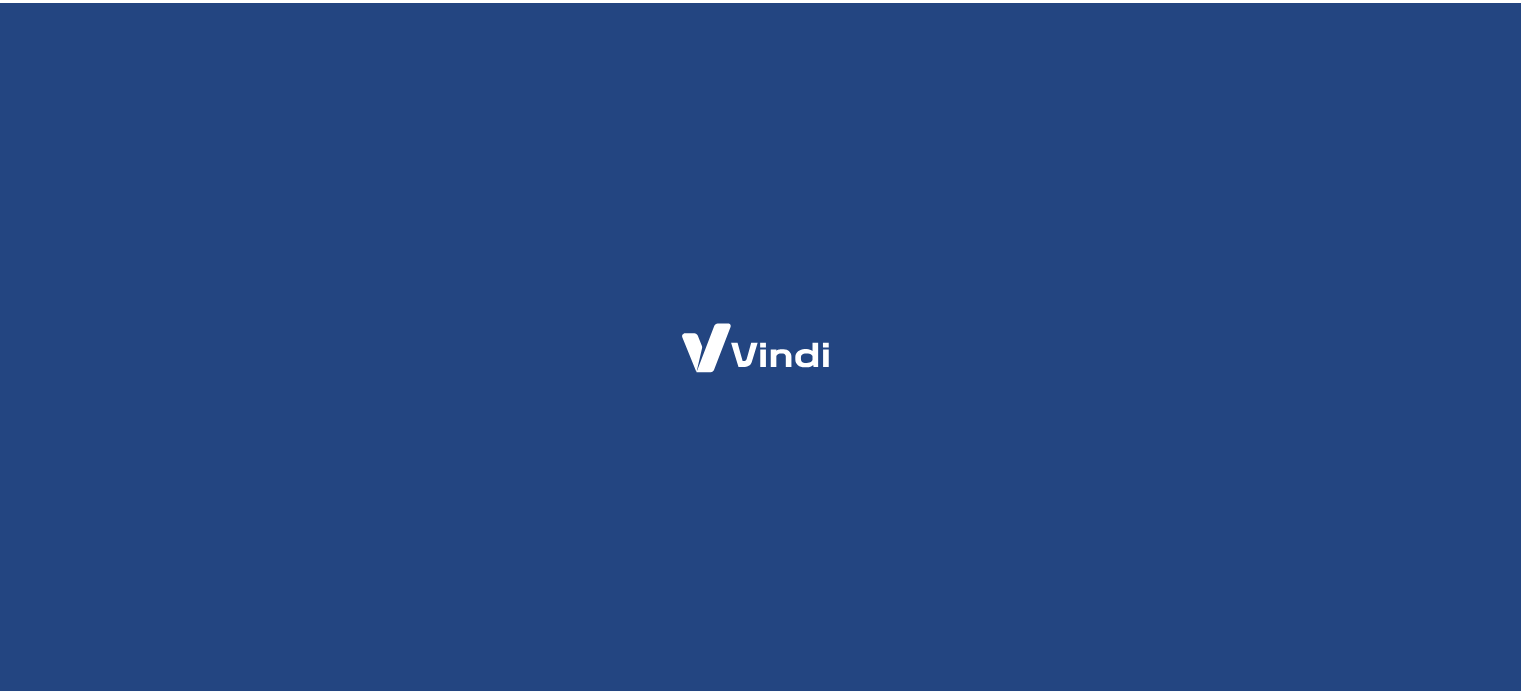 scroll, scrollTop: 0, scrollLeft: 0, axis: both 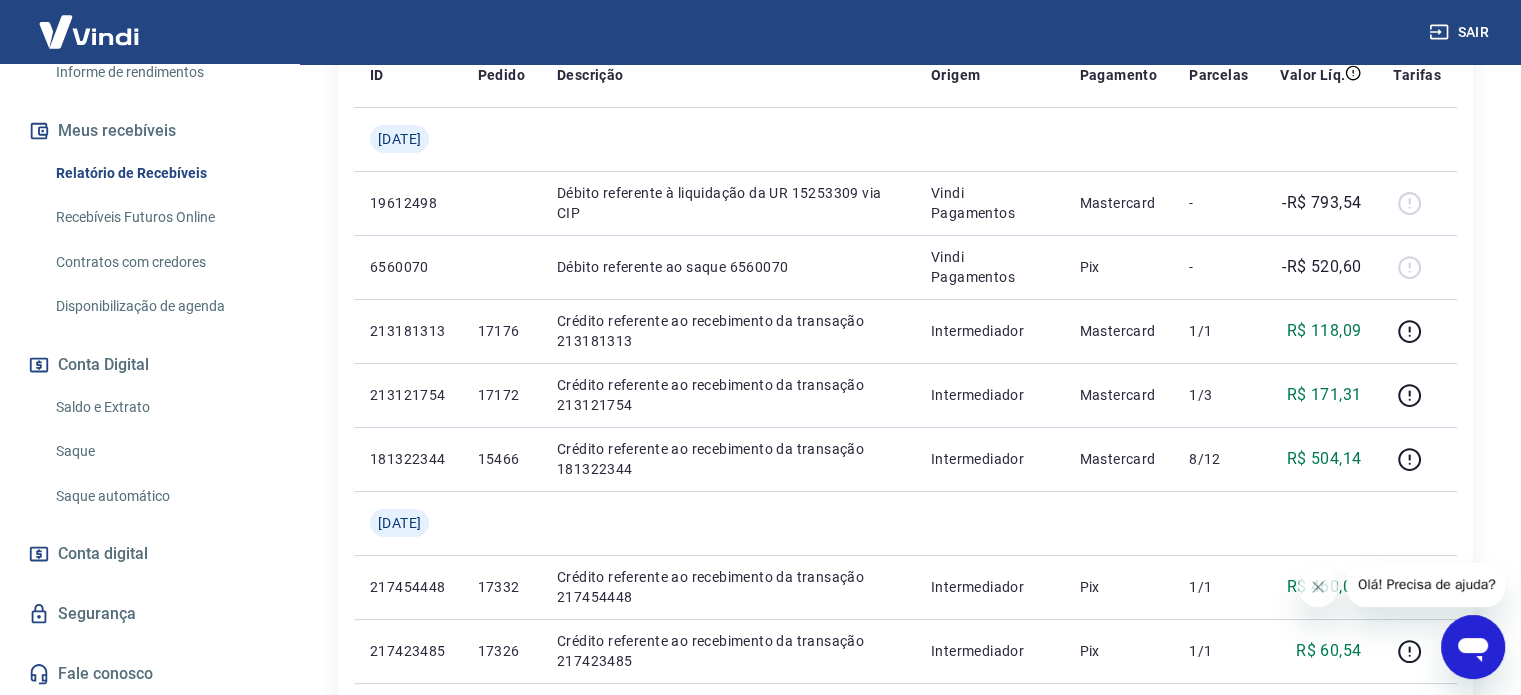 click on "Saque" at bounding box center (161, 451) 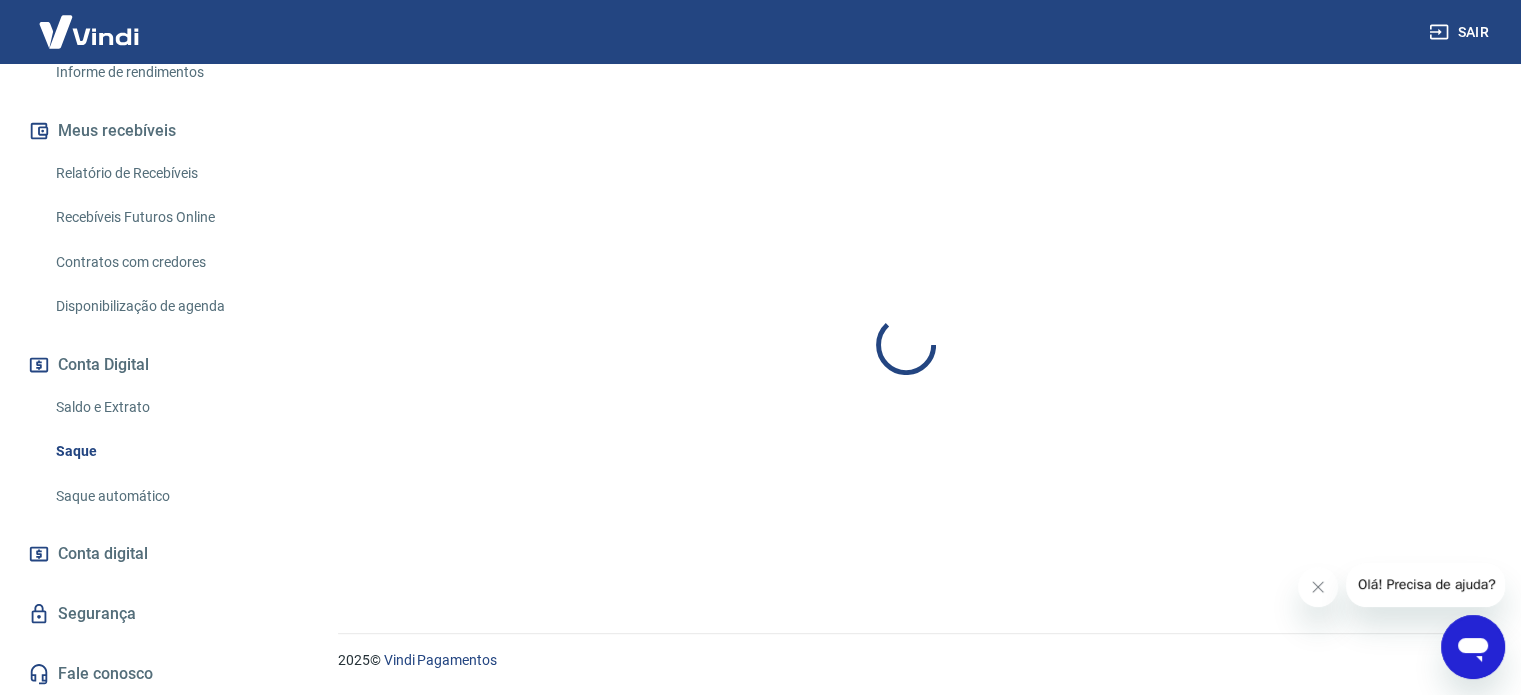 scroll, scrollTop: 0, scrollLeft: 0, axis: both 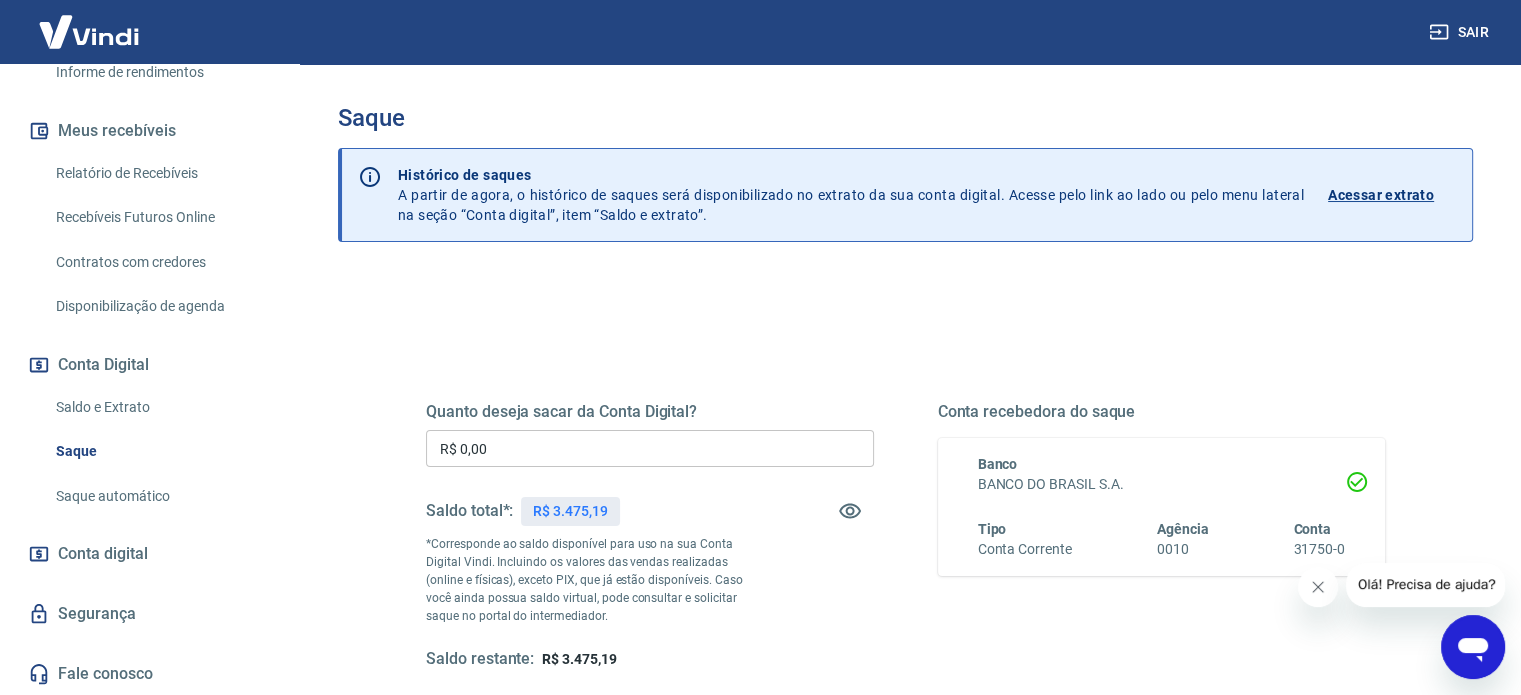 click at bounding box center [1318, 587] 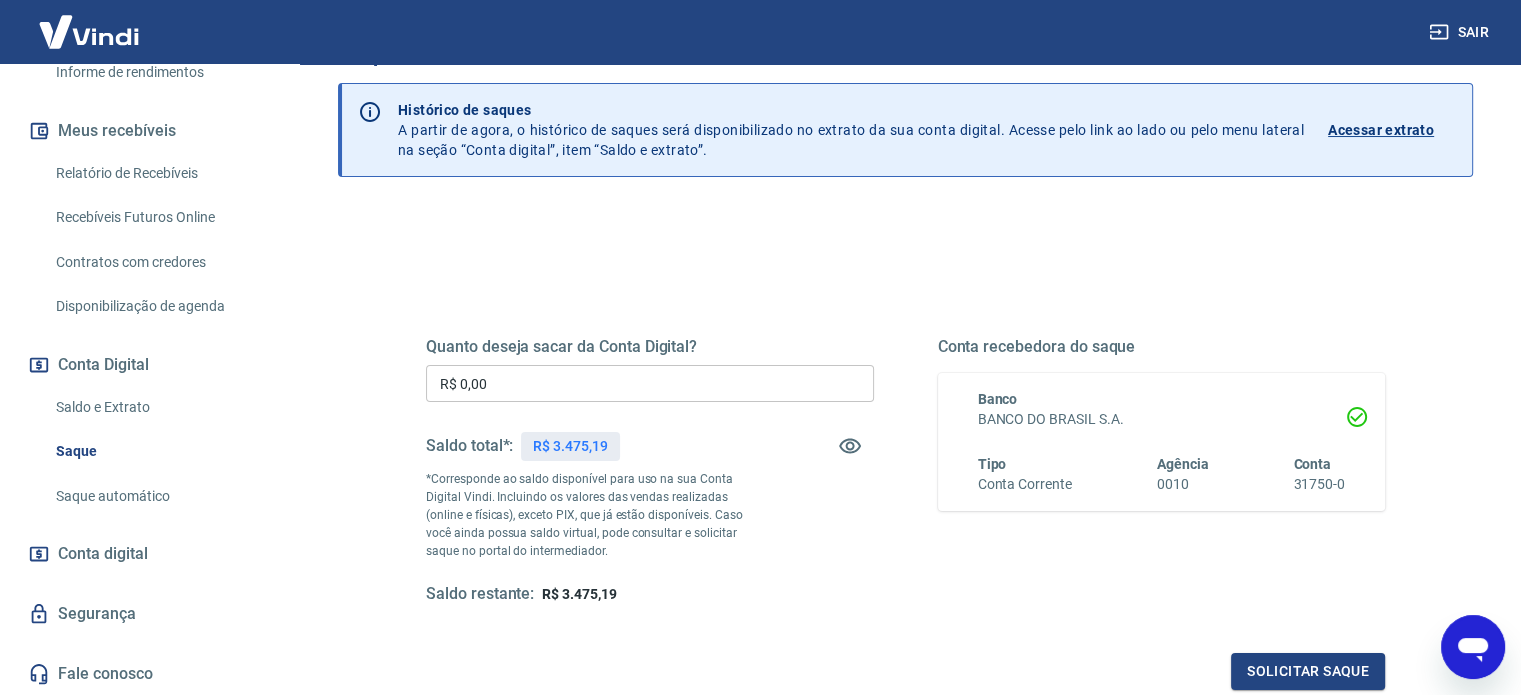 scroll, scrollTop: 100, scrollLeft: 0, axis: vertical 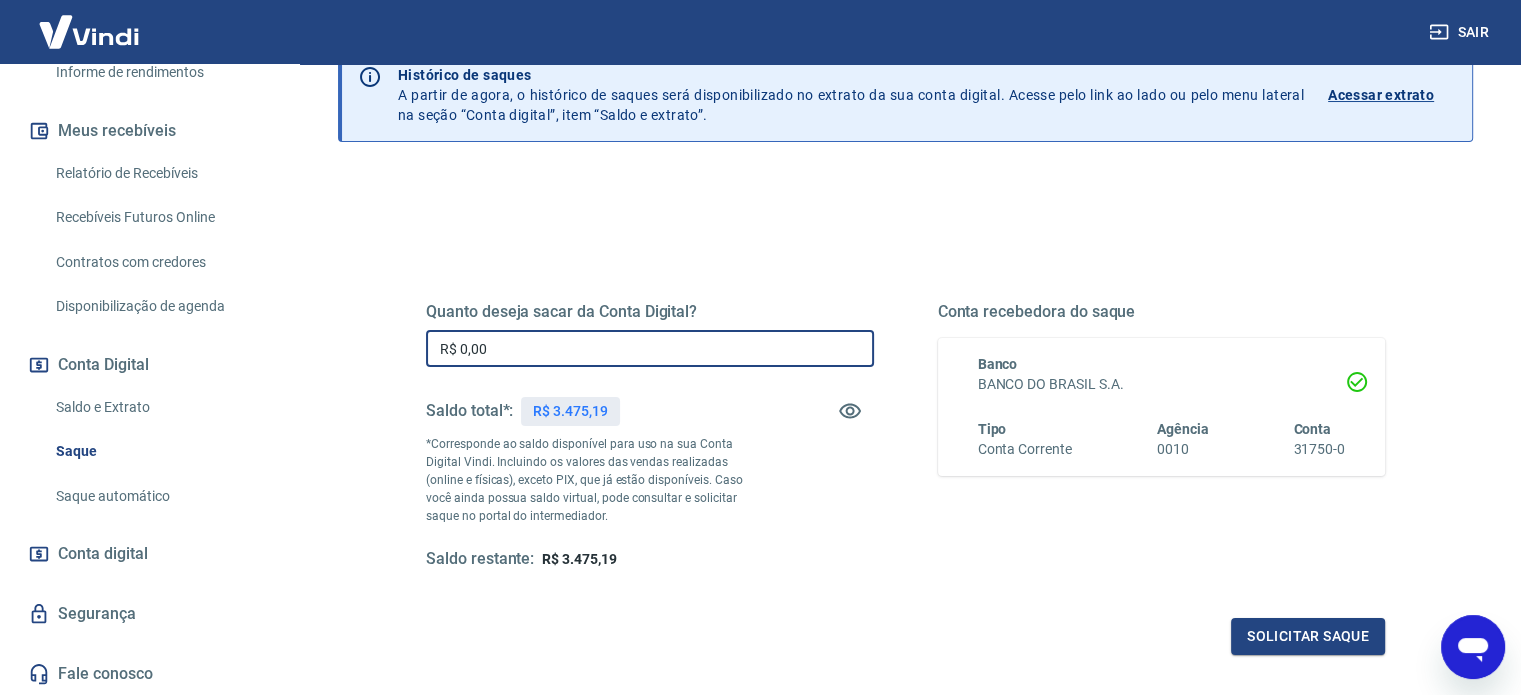 drag, startPoint x: 502, startPoint y: 346, endPoint x: 329, endPoint y: 355, distance: 173.23395 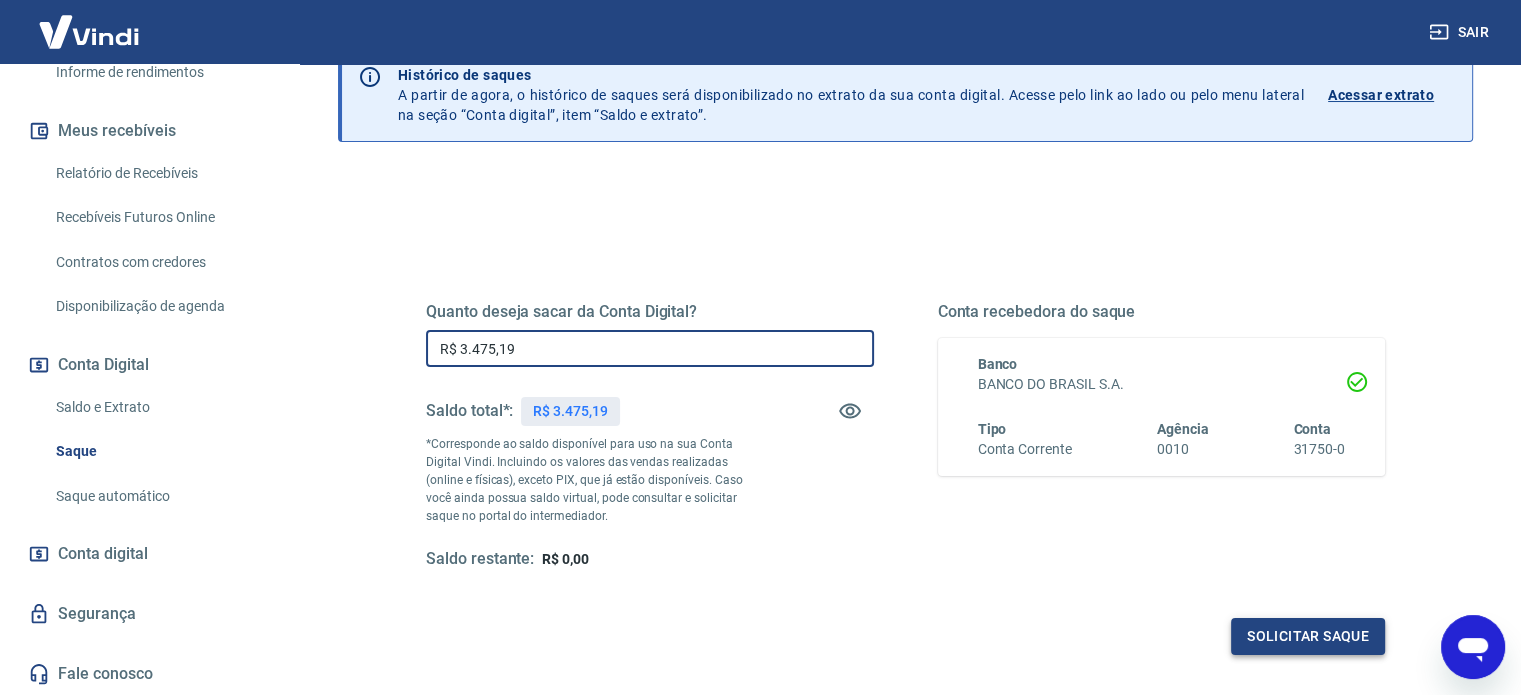 type on "R$ 3.475,19" 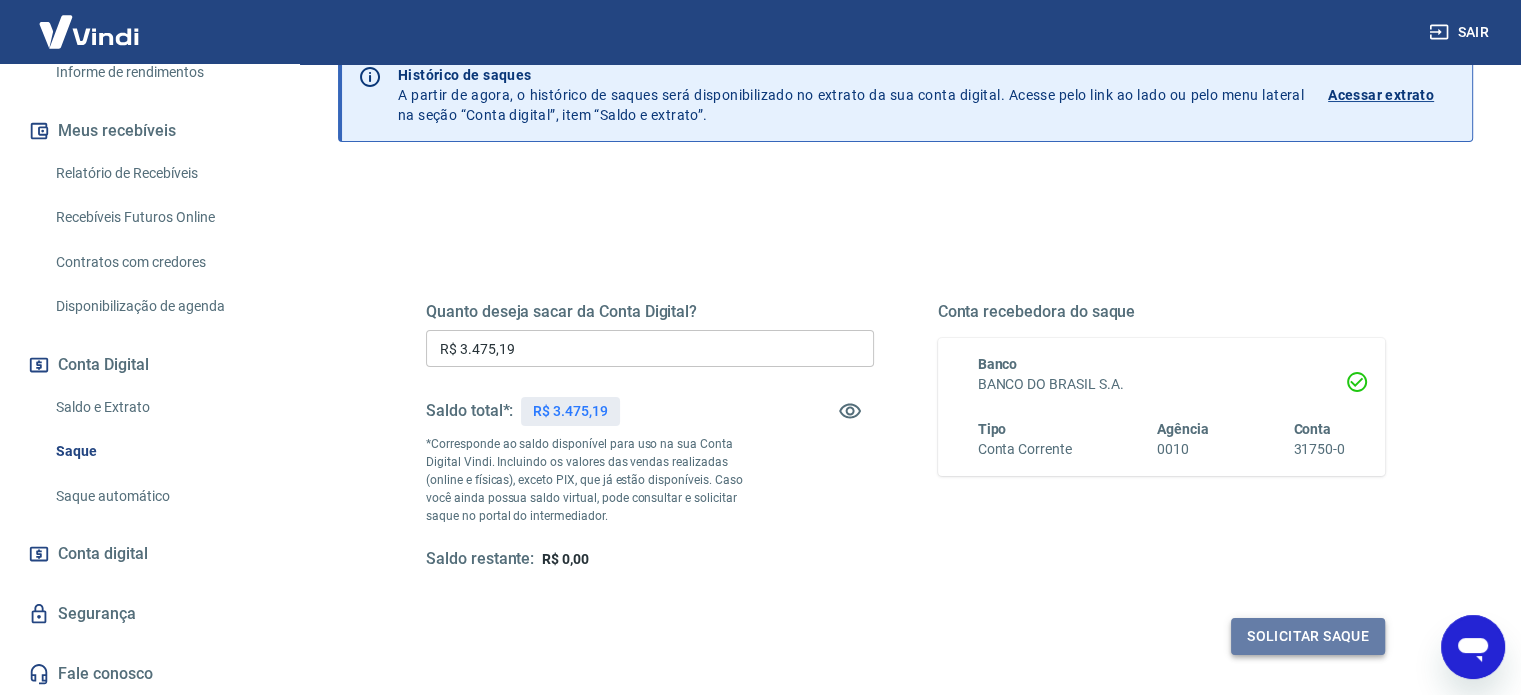 click on "Solicitar saque" at bounding box center (1308, 636) 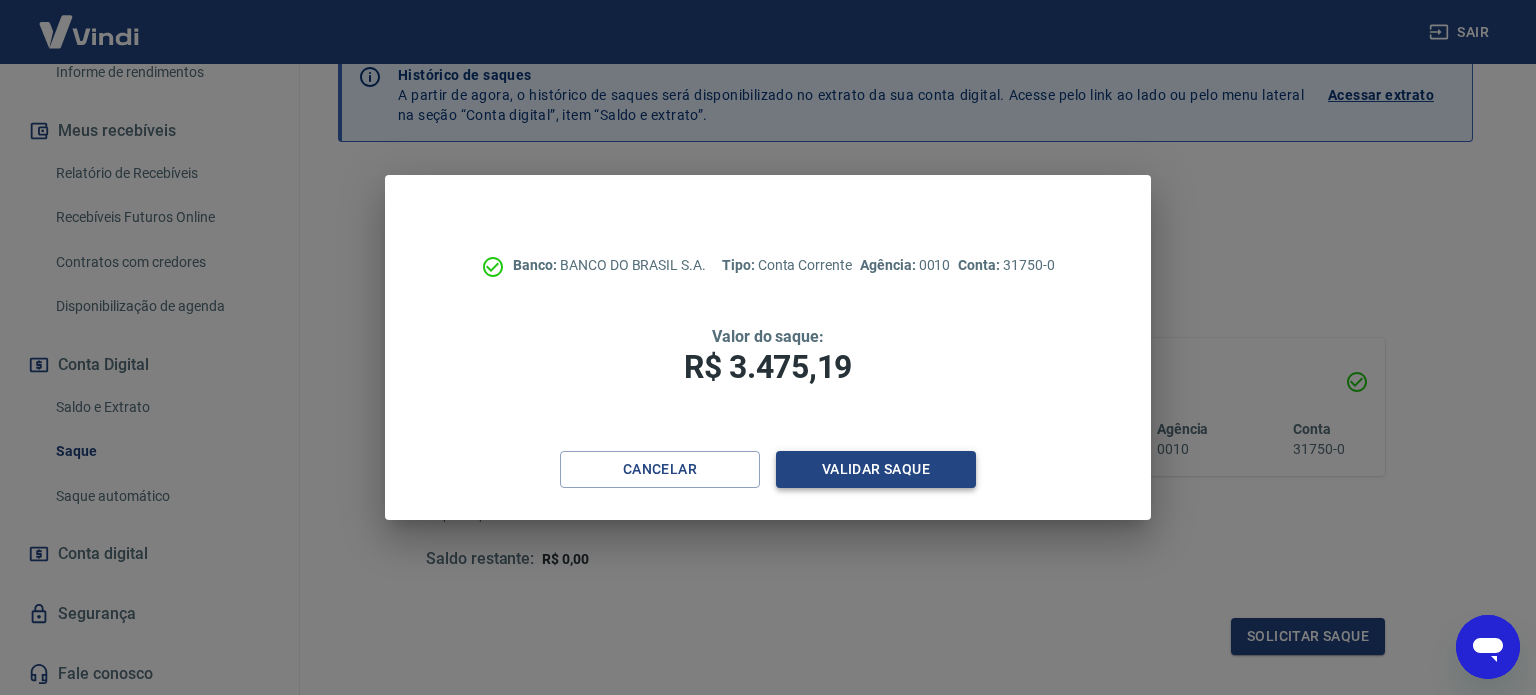 click on "Validar saque" at bounding box center (876, 469) 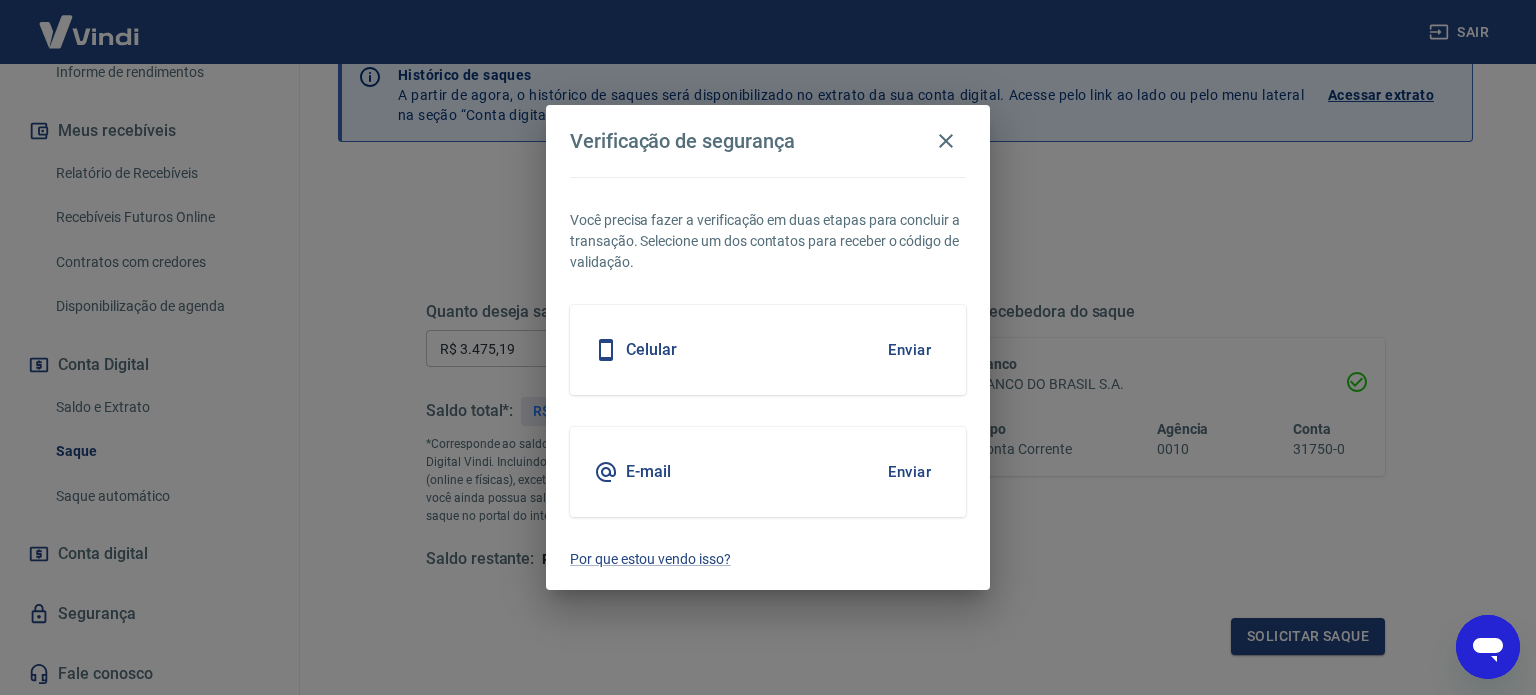 click on "Enviar" at bounding box center (909, 472) 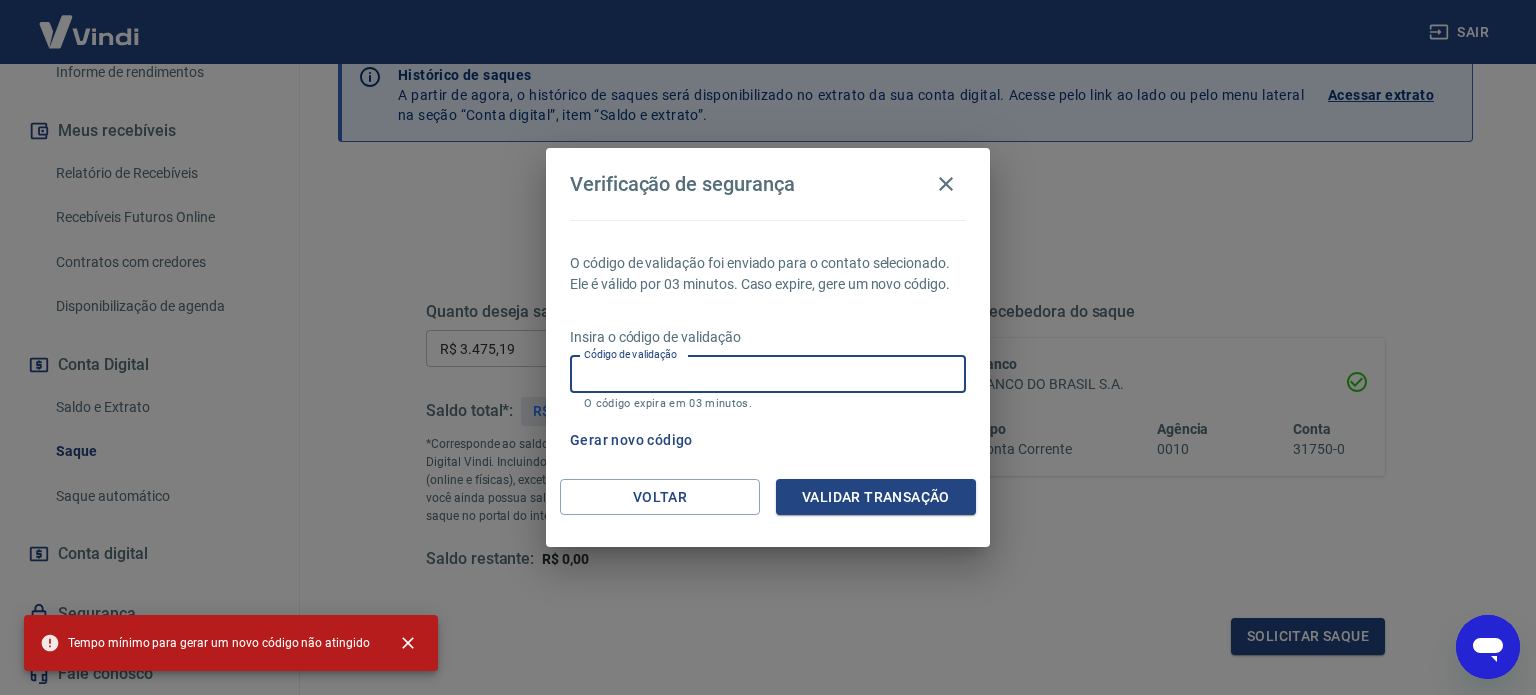 click on "Código de validação" at bounding box center (768, 374) 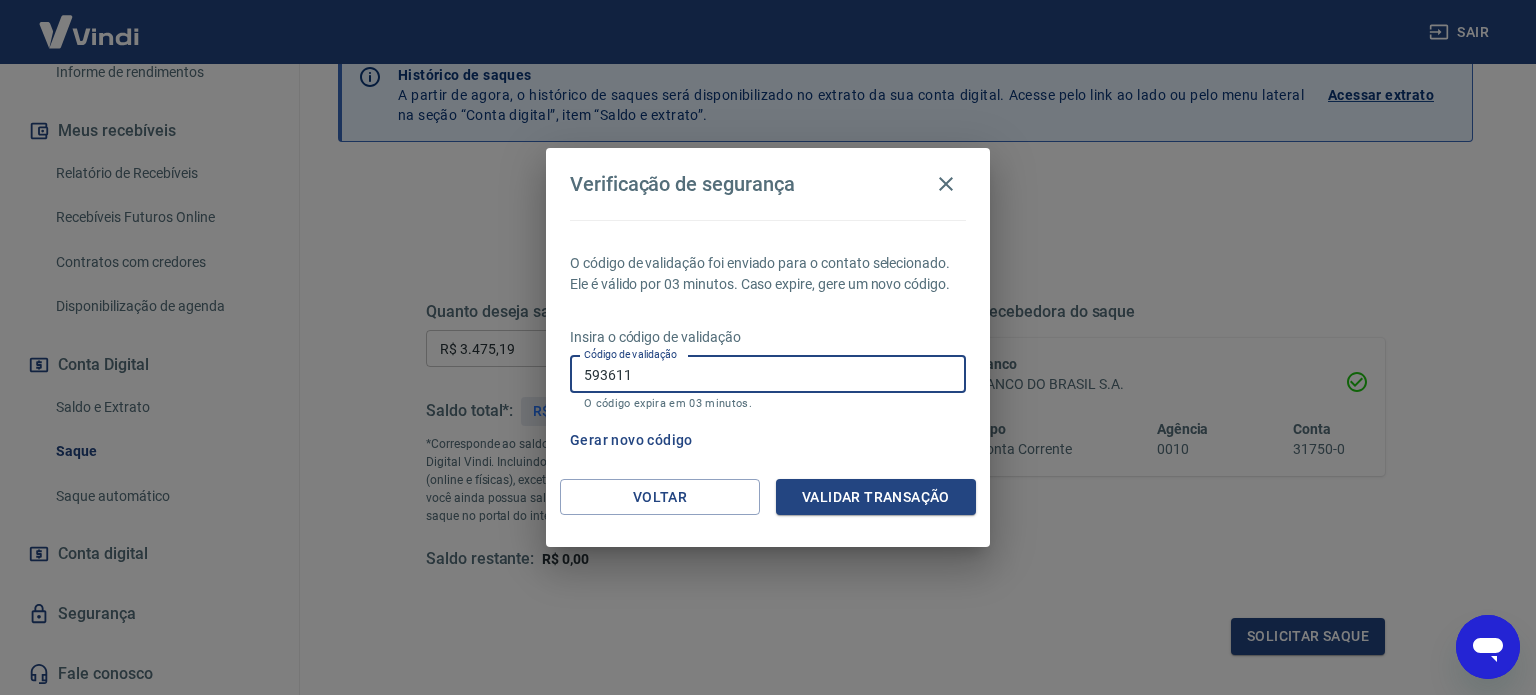 type on "593611" 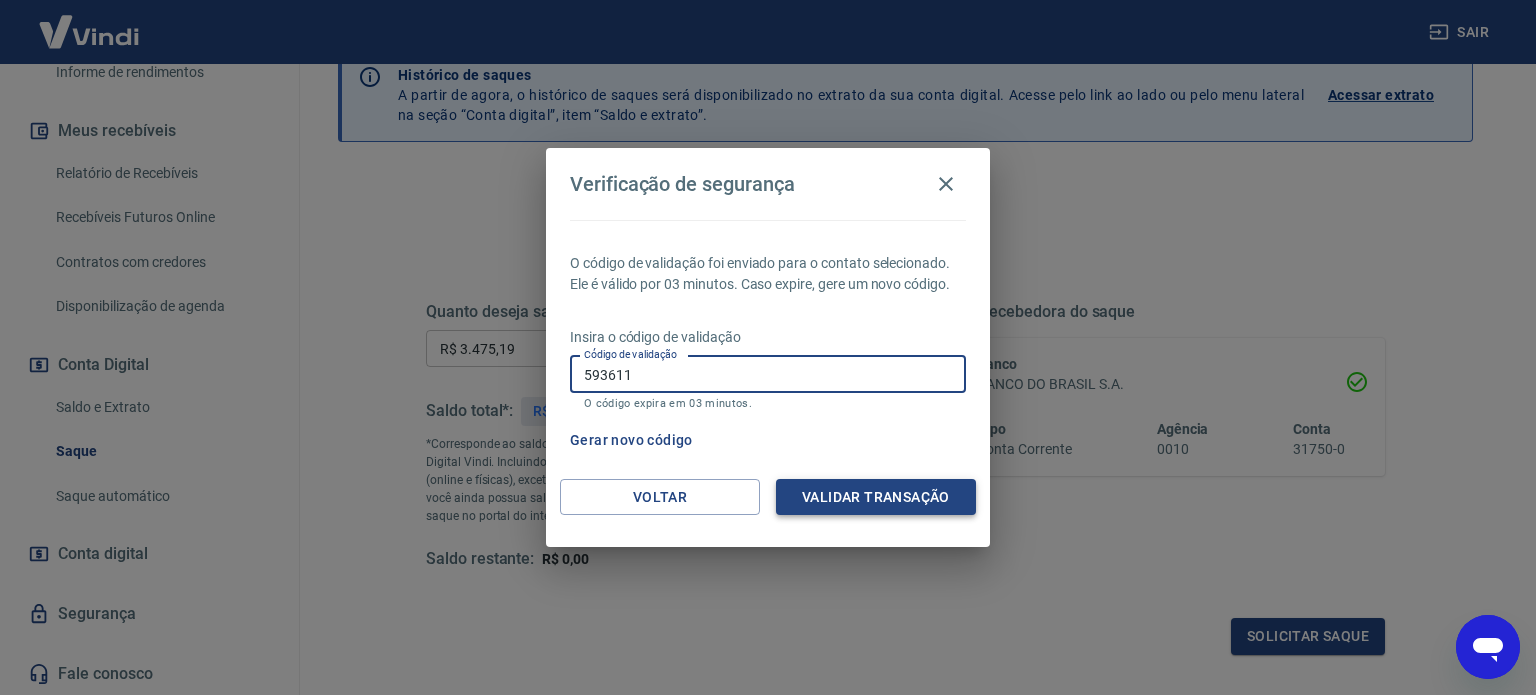 click on "Validar transação" at bounding box center (876, 497) 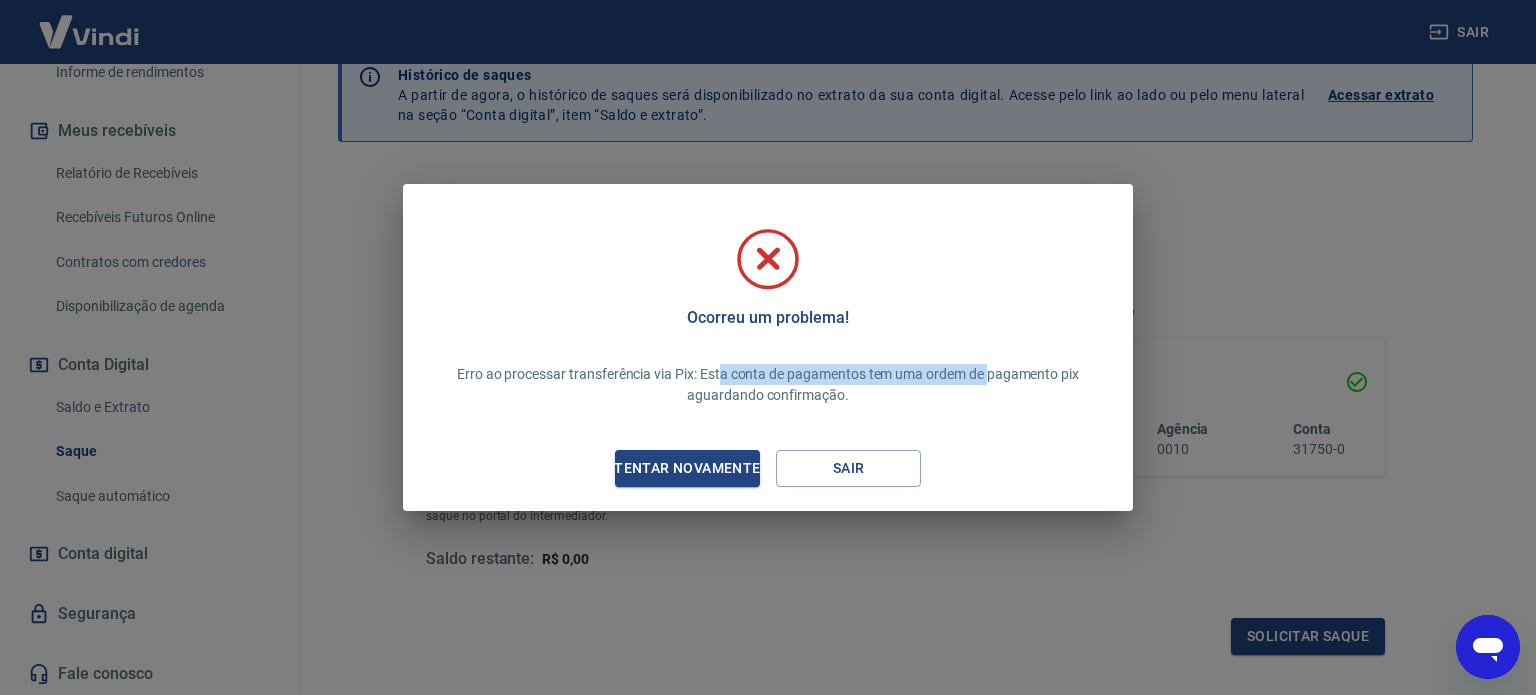 drag, startPoint x: 719, startPoint y: 355, endPoint x: 988, endPoint y: 359, distance: 269.02972 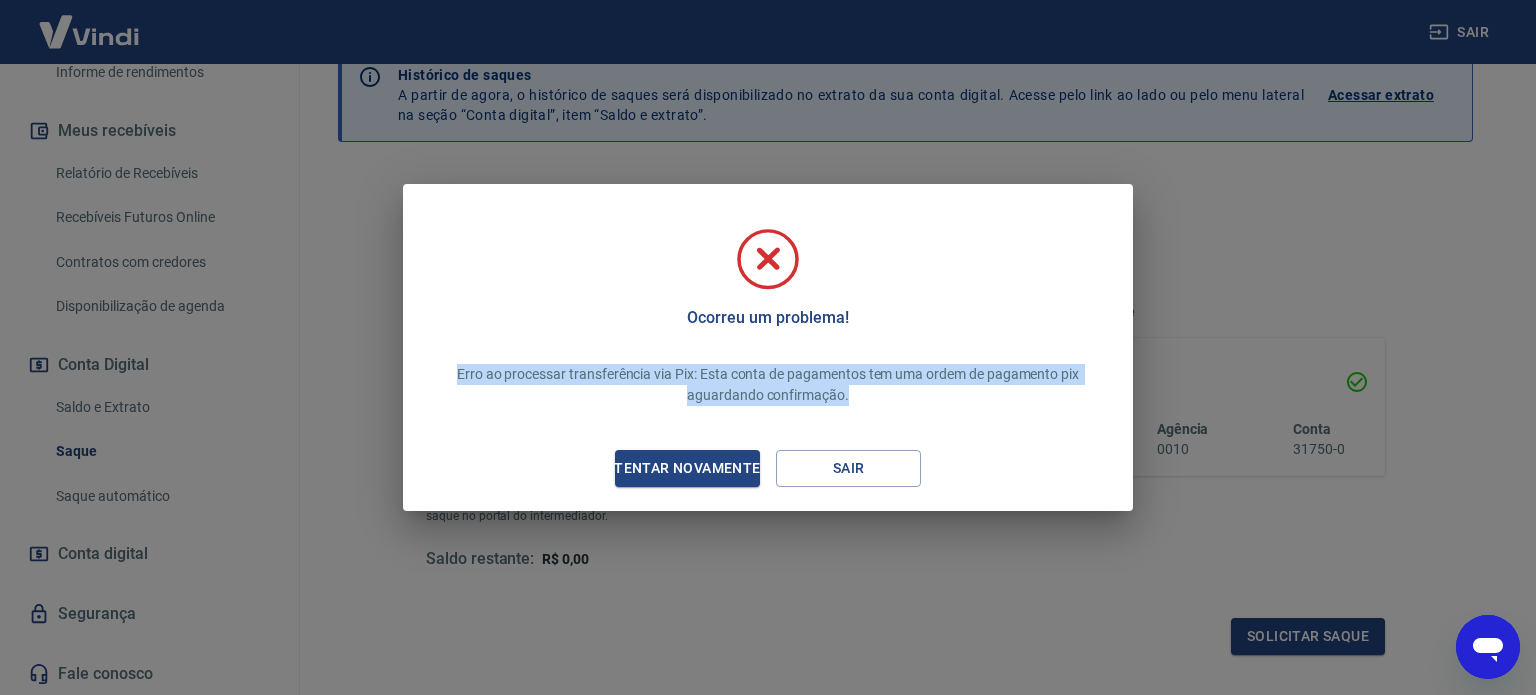 drag, startPoint x: 444, startPoint y: 375, endPoint x: 970, endPoint y: 398, distance: 526.5026 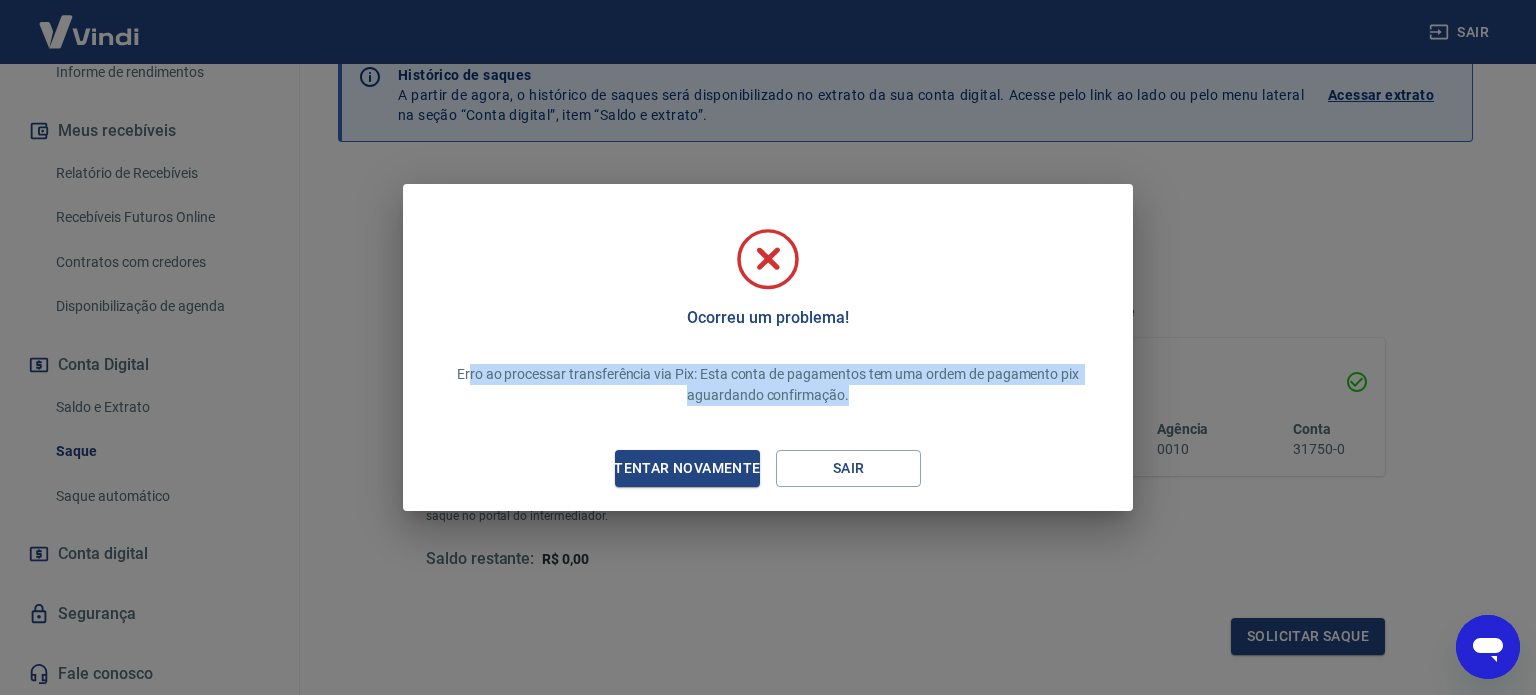 drag, startPoint x: 469, startPoint y: 365, endPoint x: 990, endPoint y: 411, distance: 523.0268 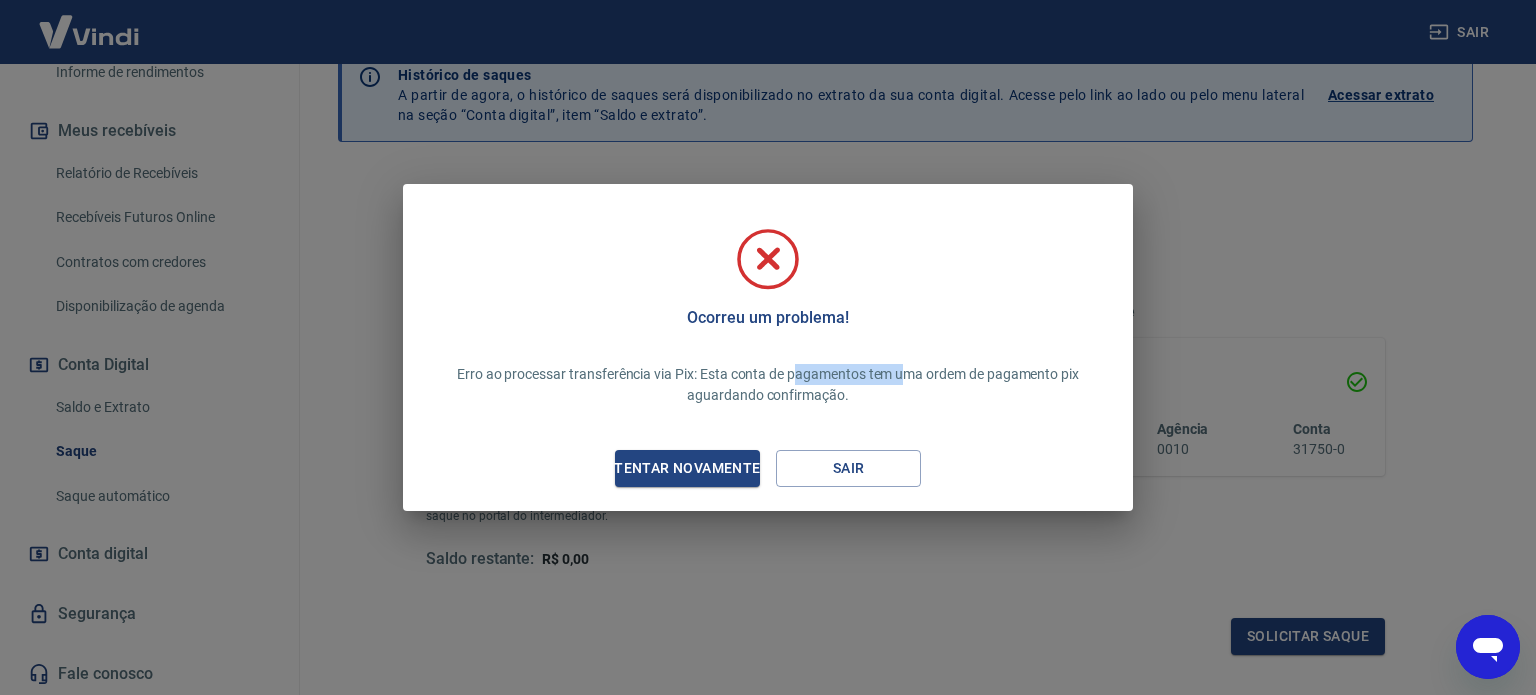 drag, startPoint x: 793, startPoint y: 365, endPoint x: 920, endPoint y: 361, distance: 127.06297 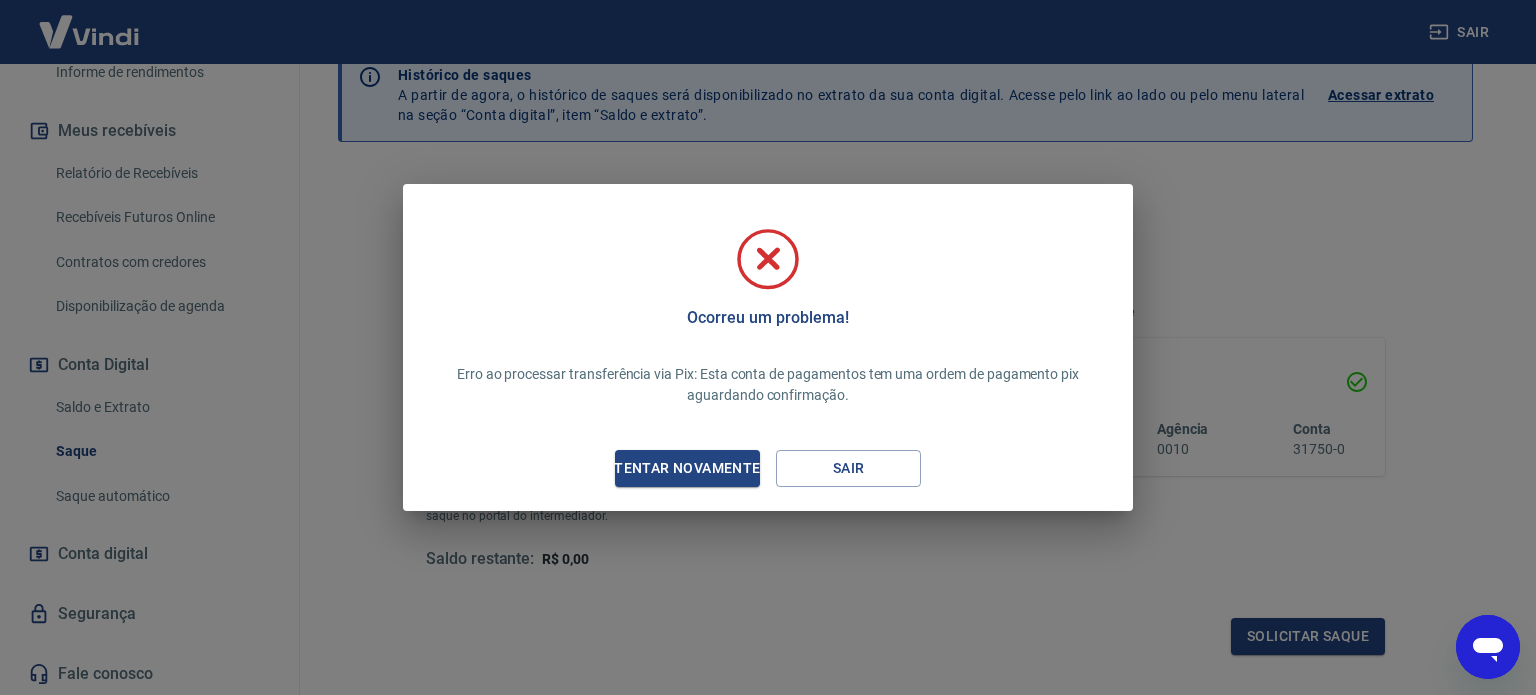 click on "Erro ao processar transferência via Pix: Esta conta de pagamentos tem uma ordem de pagamento pix aguardando confirmação." at bounding box center (768, 385) 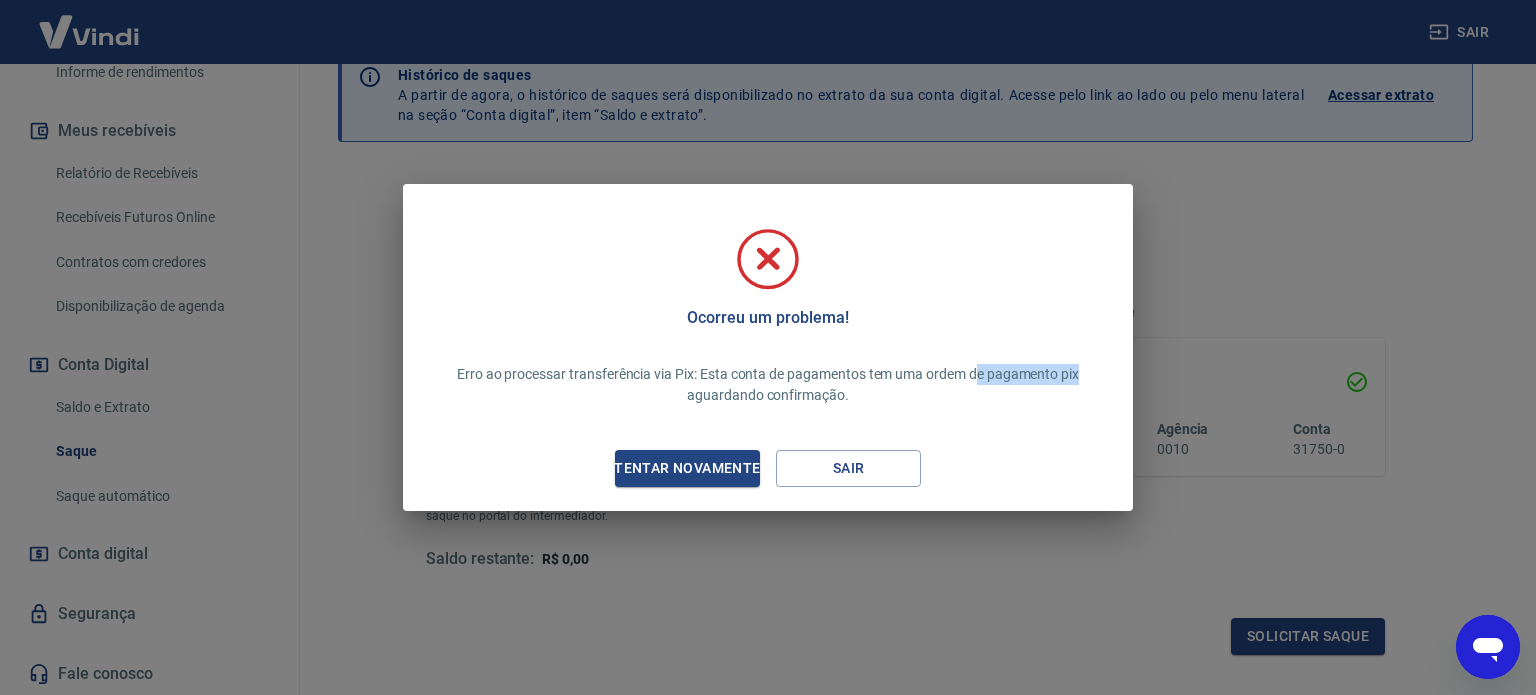 drag, startPoint x: 979, startPoint y: 374, endPoint x: 1077, endPoint y: 374, distance: 98 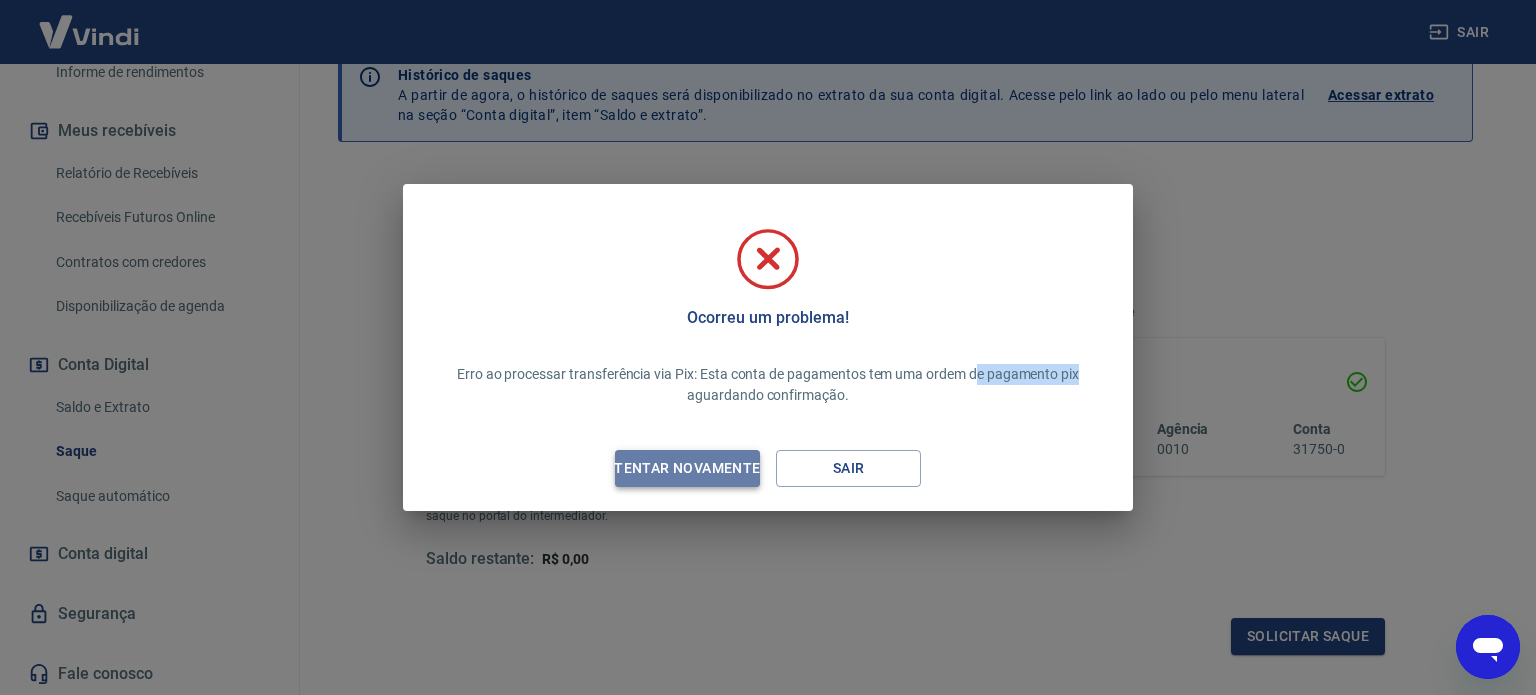 click on "Tentar novamente" at bounding box center [687, 468] 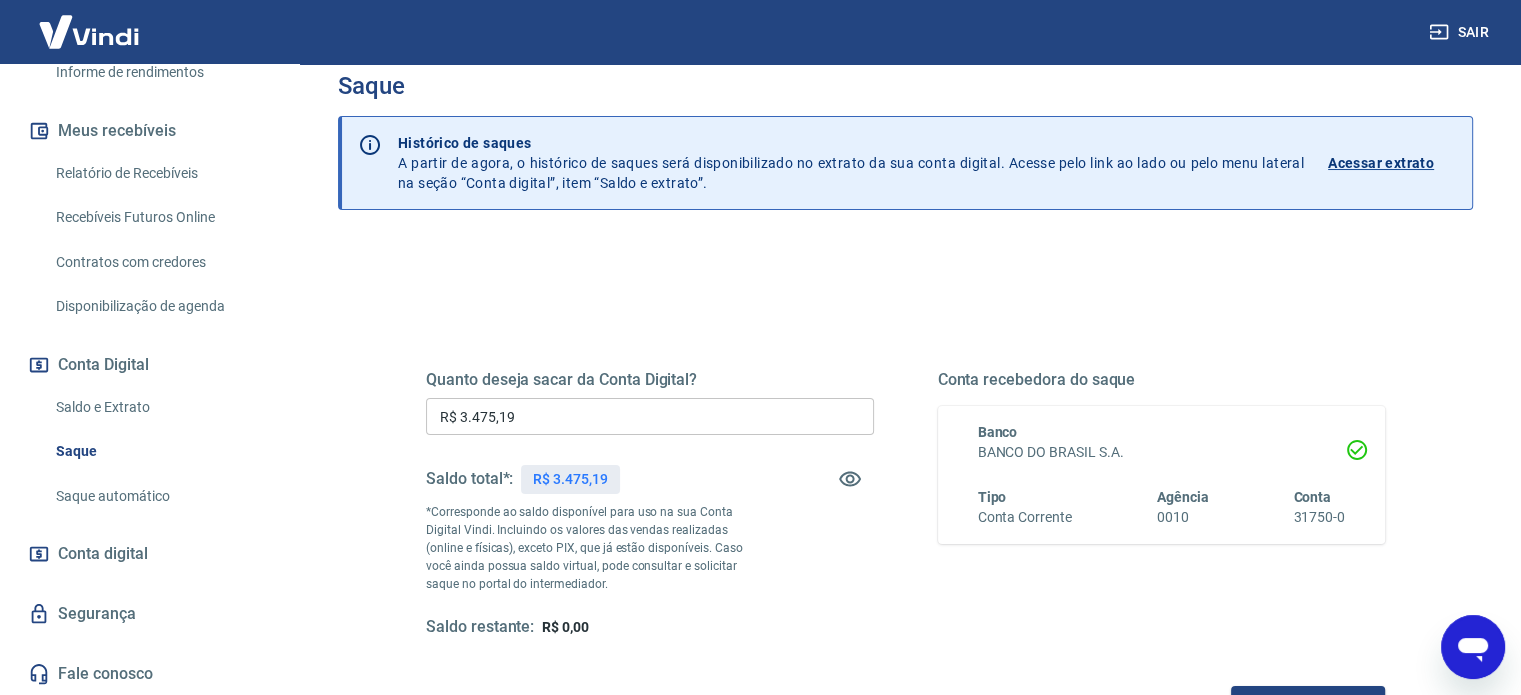 scroll, scrollTop: 0, scrollLeft: 0, axis: both 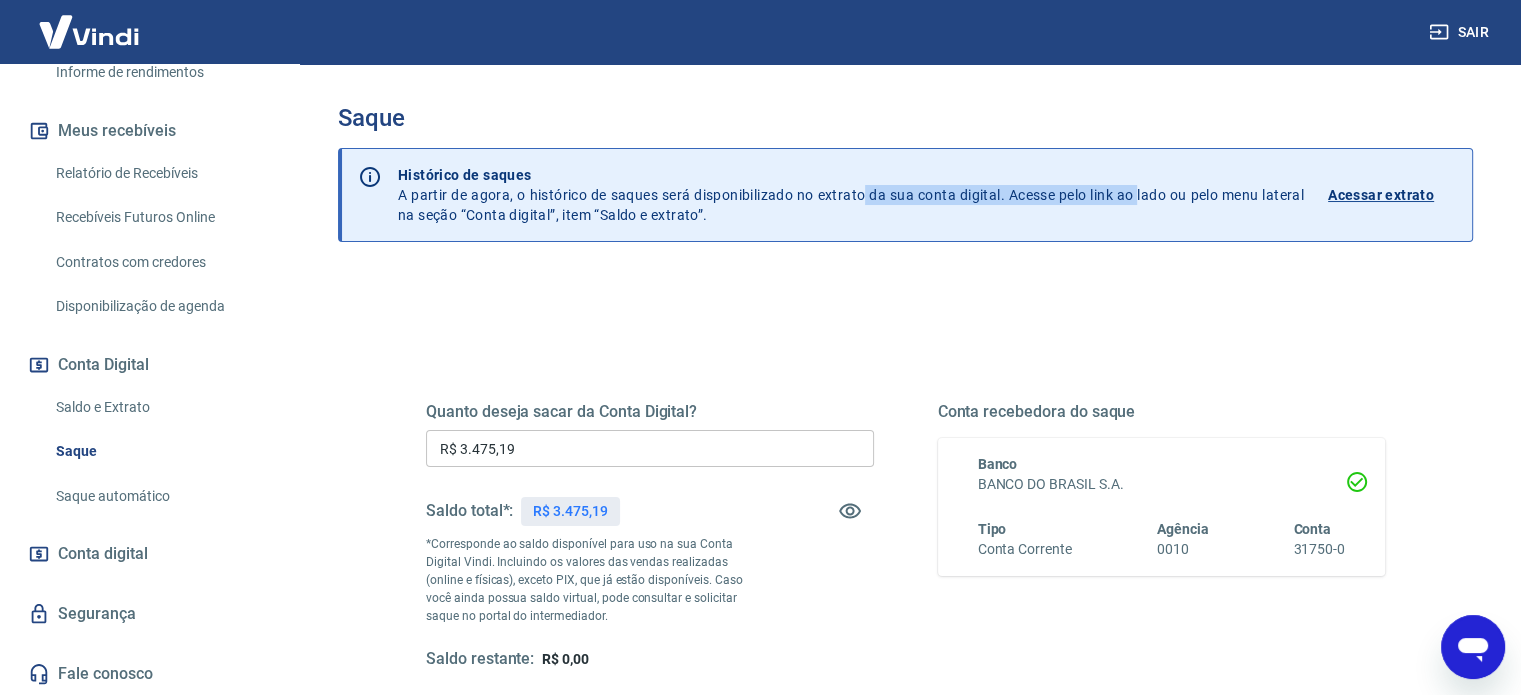 drag, startPoint x: 894, startPoint y: 191, endPoint x: 1141, endPoint y: 199, distance: 247.12952 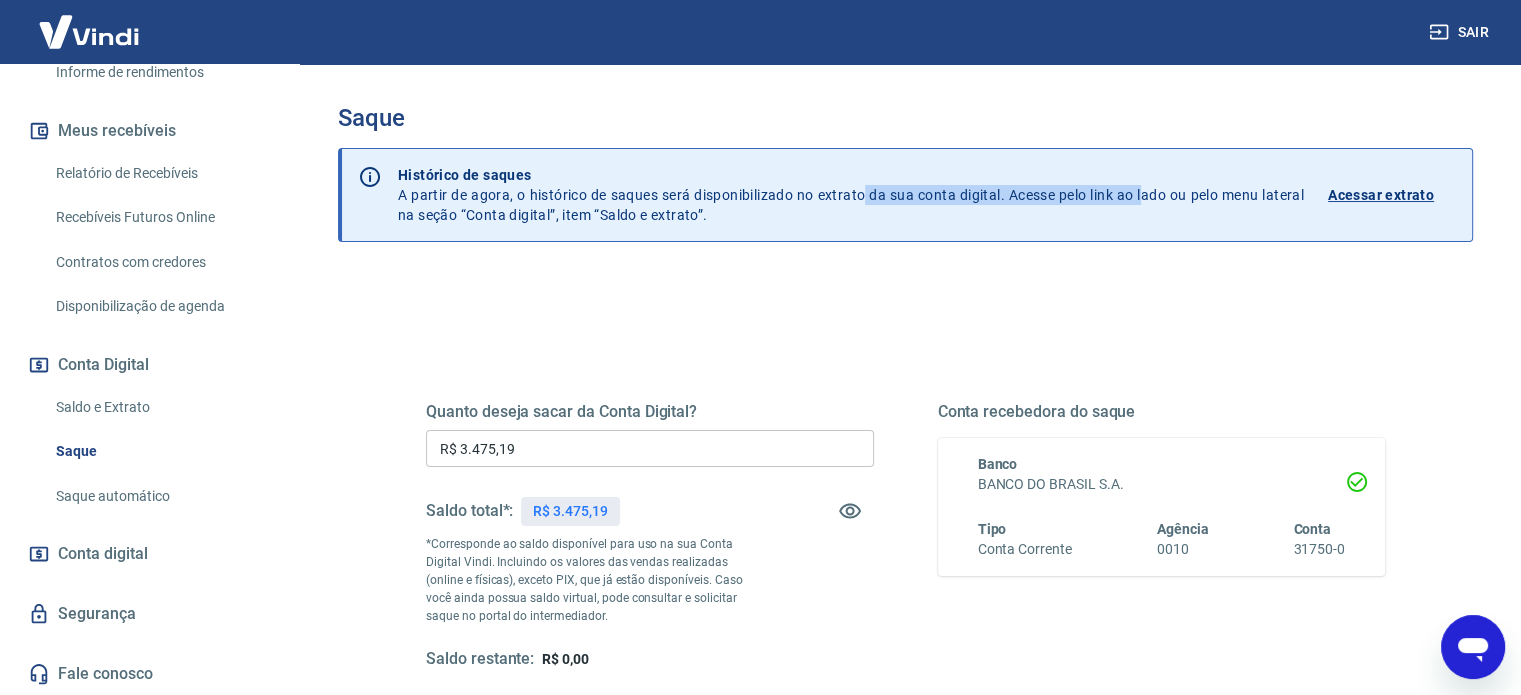 click on "Histórico de saques   A partir de agora, o histórico de saques será disponibilizado no extrato da sua conta digital. Acesse pelo link ao lado ou pelo menu lateral na seção “Conta digital”, item “Saldo e extrato”." at bounding box center [851, 195] 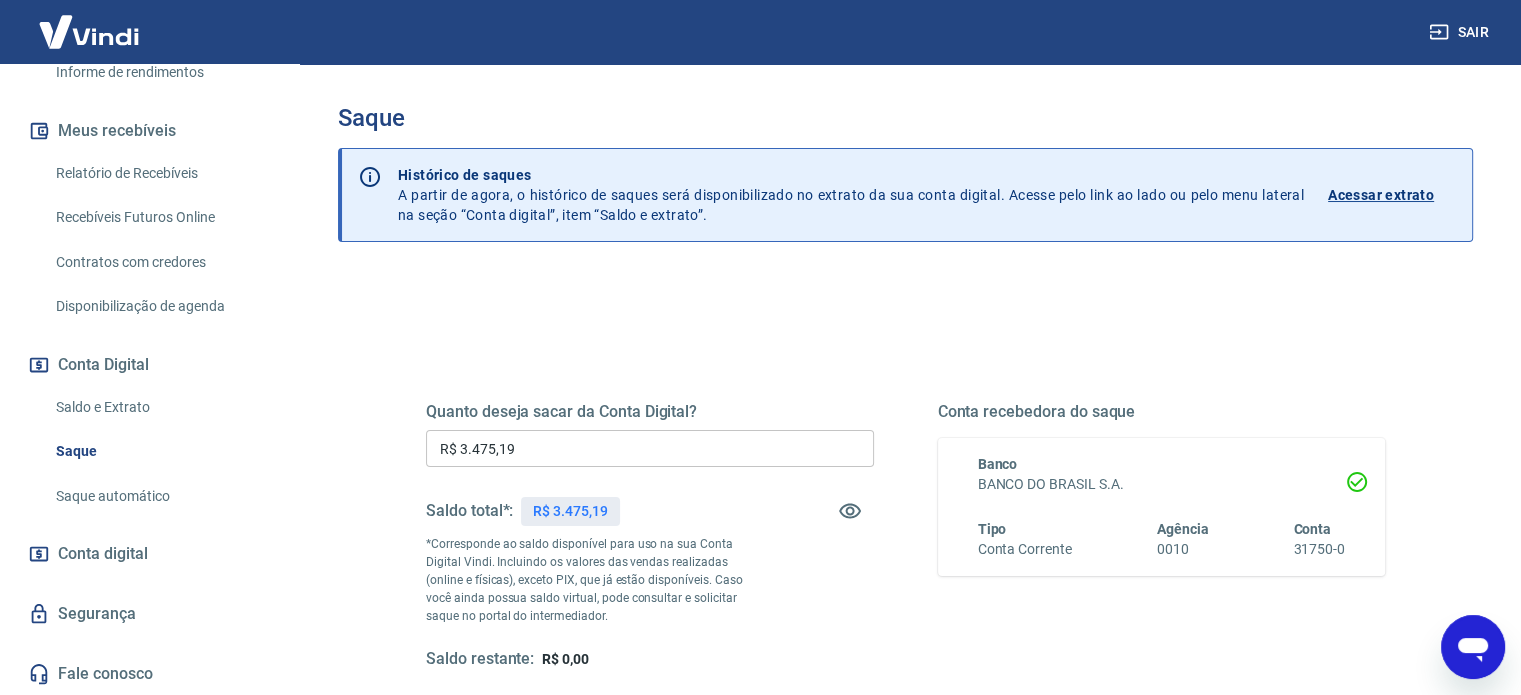 click on "Acessar extrato" at bounding box center [1381, 195] 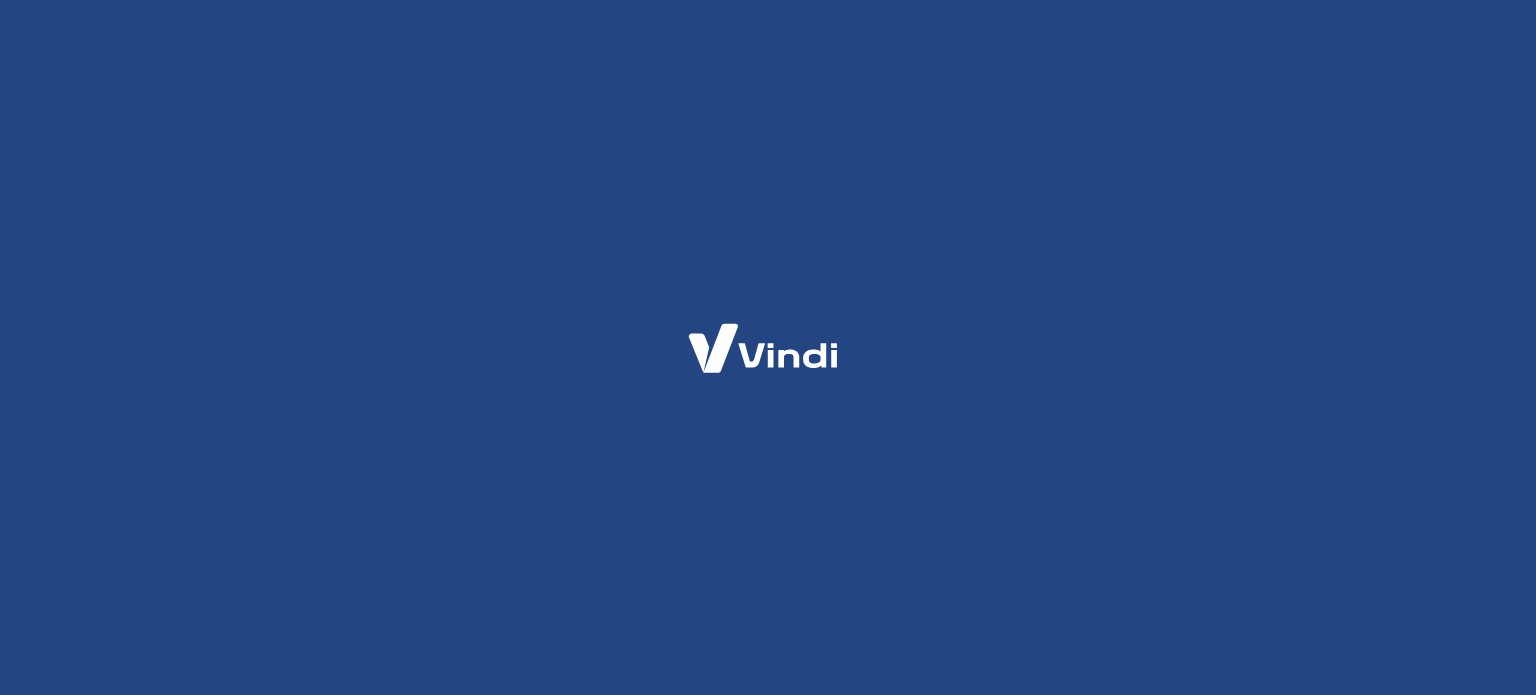 scroll, scrollTop: 0, scrollLeft: 0, axis: both 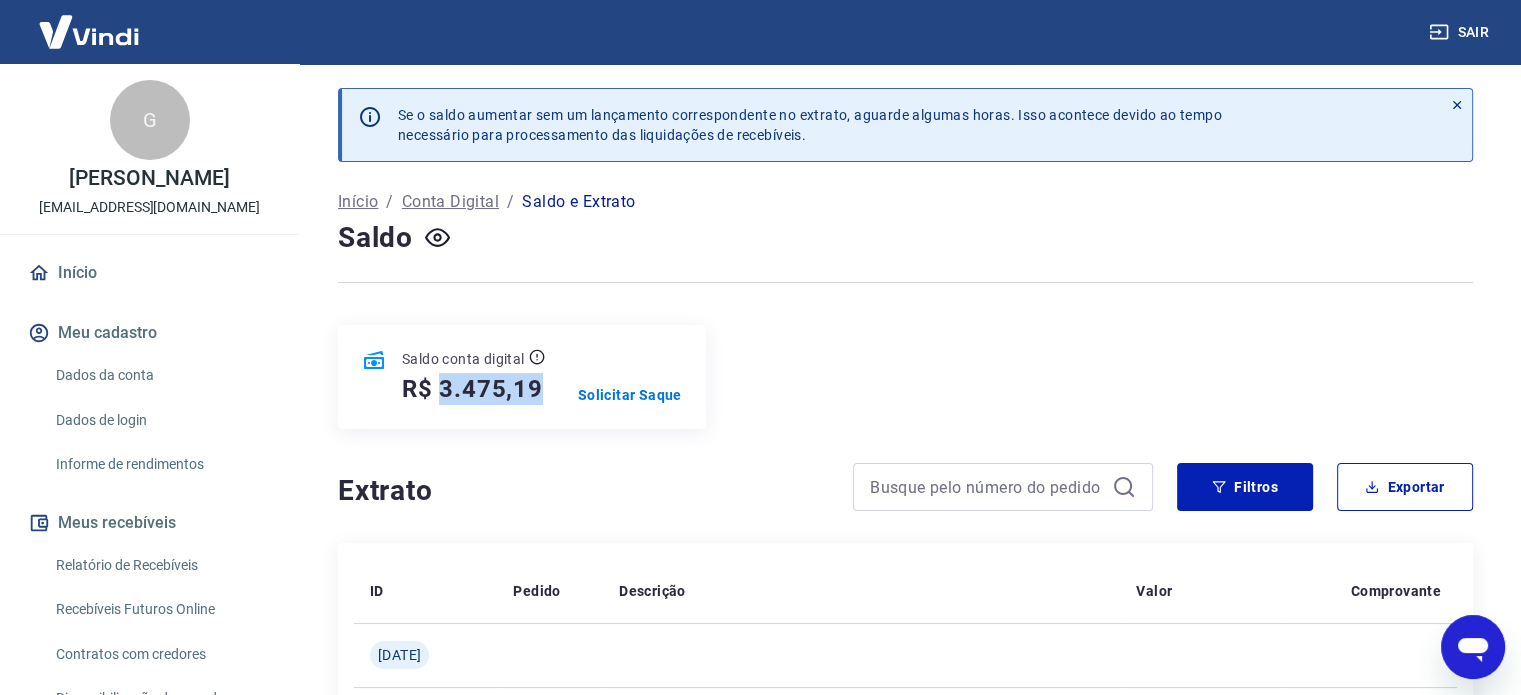 drag, startPoint x: 438, startPoint y: 391, endPoint x: 544, endPoint y: 389, distance: 106.01887 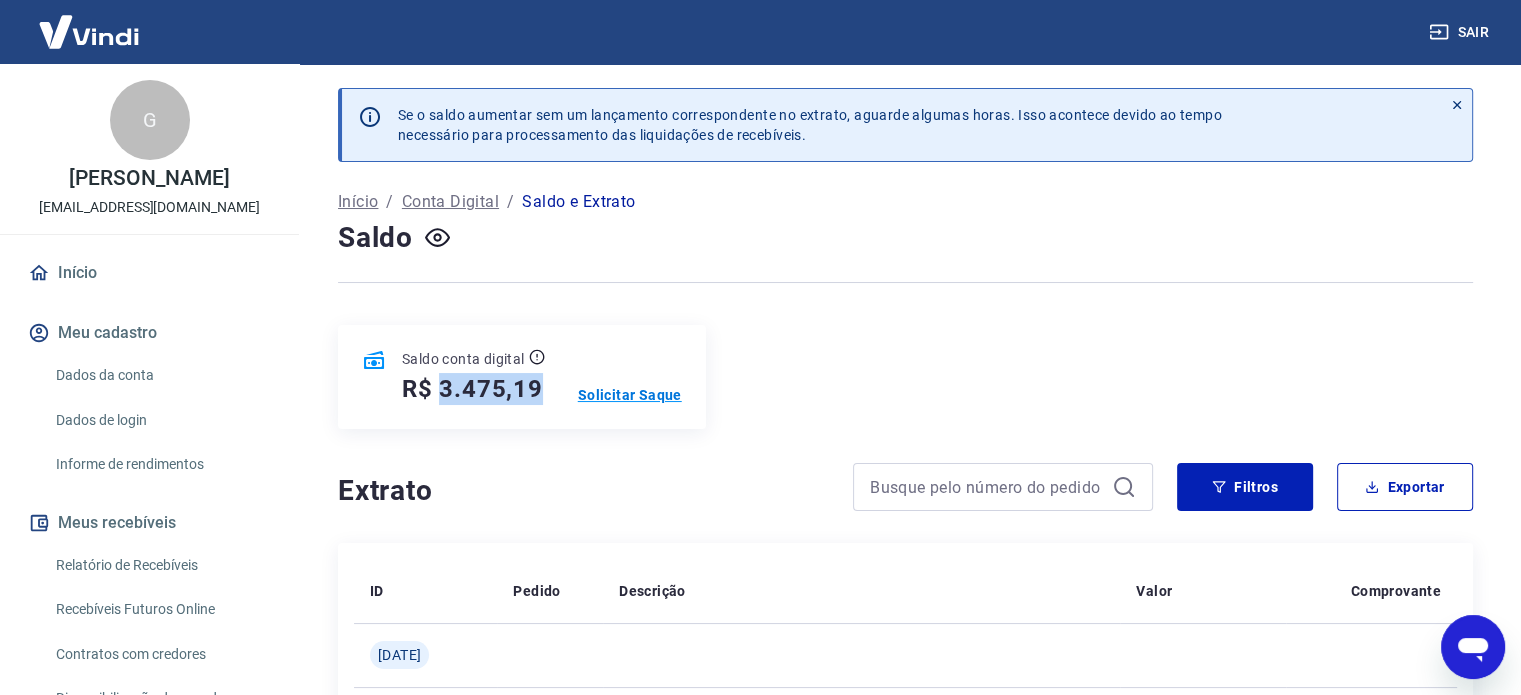 click on "Solicitar Saque" at bounding box center [630, 395] 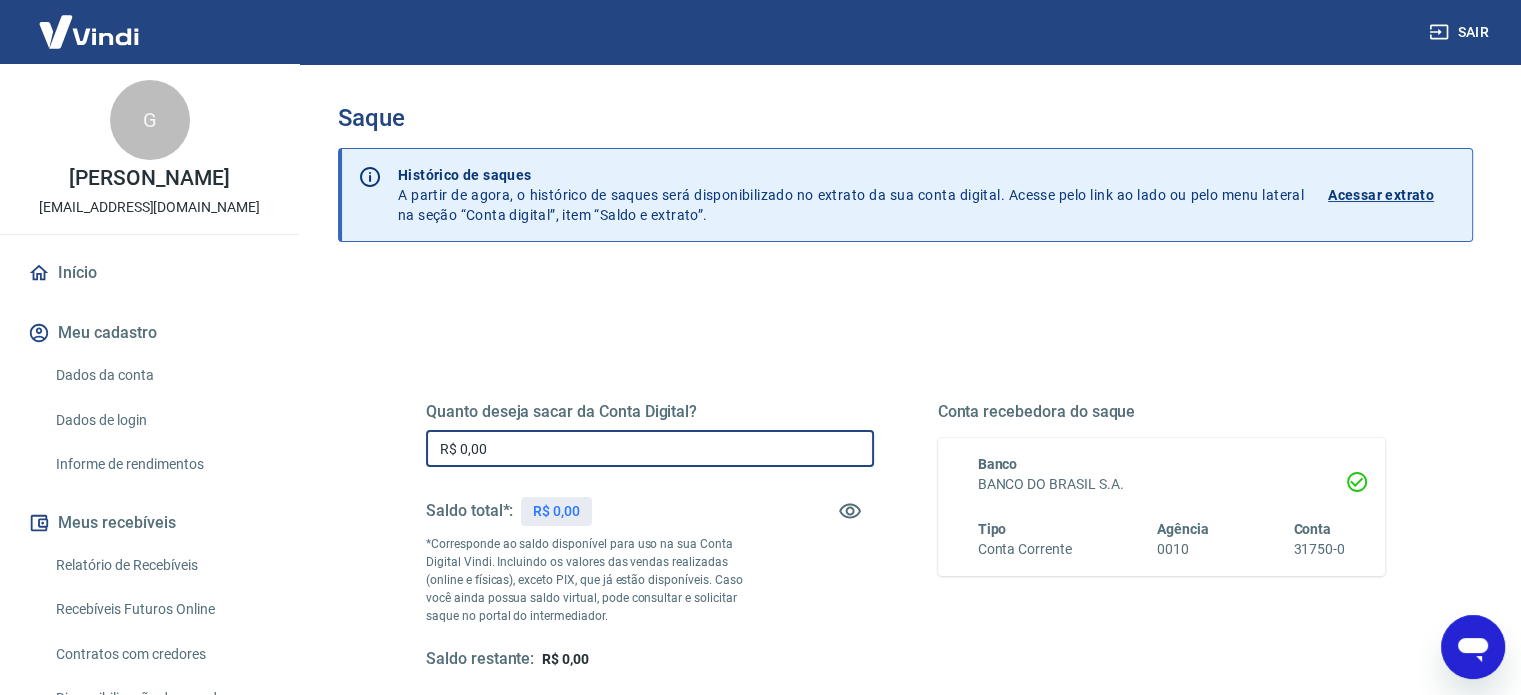 drag, startPoint x: 717, startPoint y: 454, endPoint x: 308, endPoint y: 449, distance: 409.03055 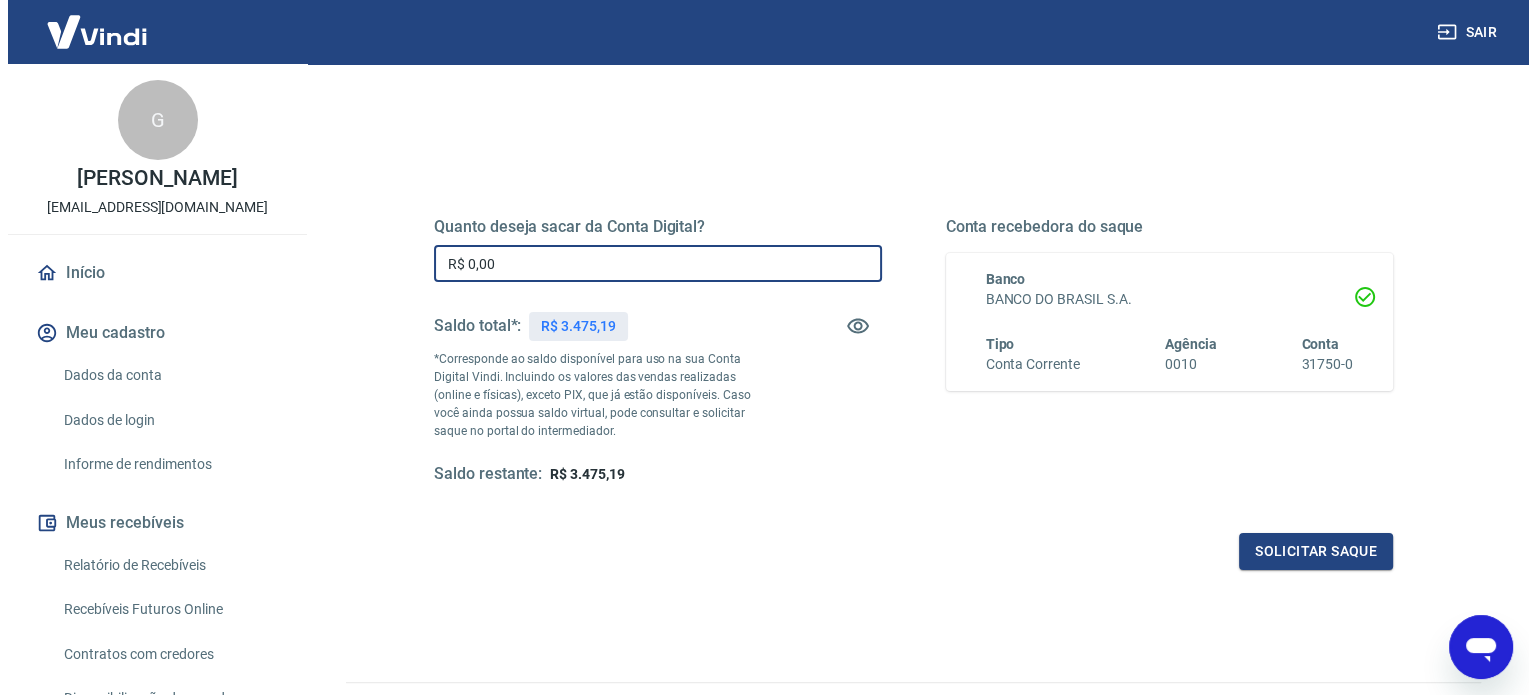 scroll, scrollTop: 200, scrollLeft: 0, axis: vertical 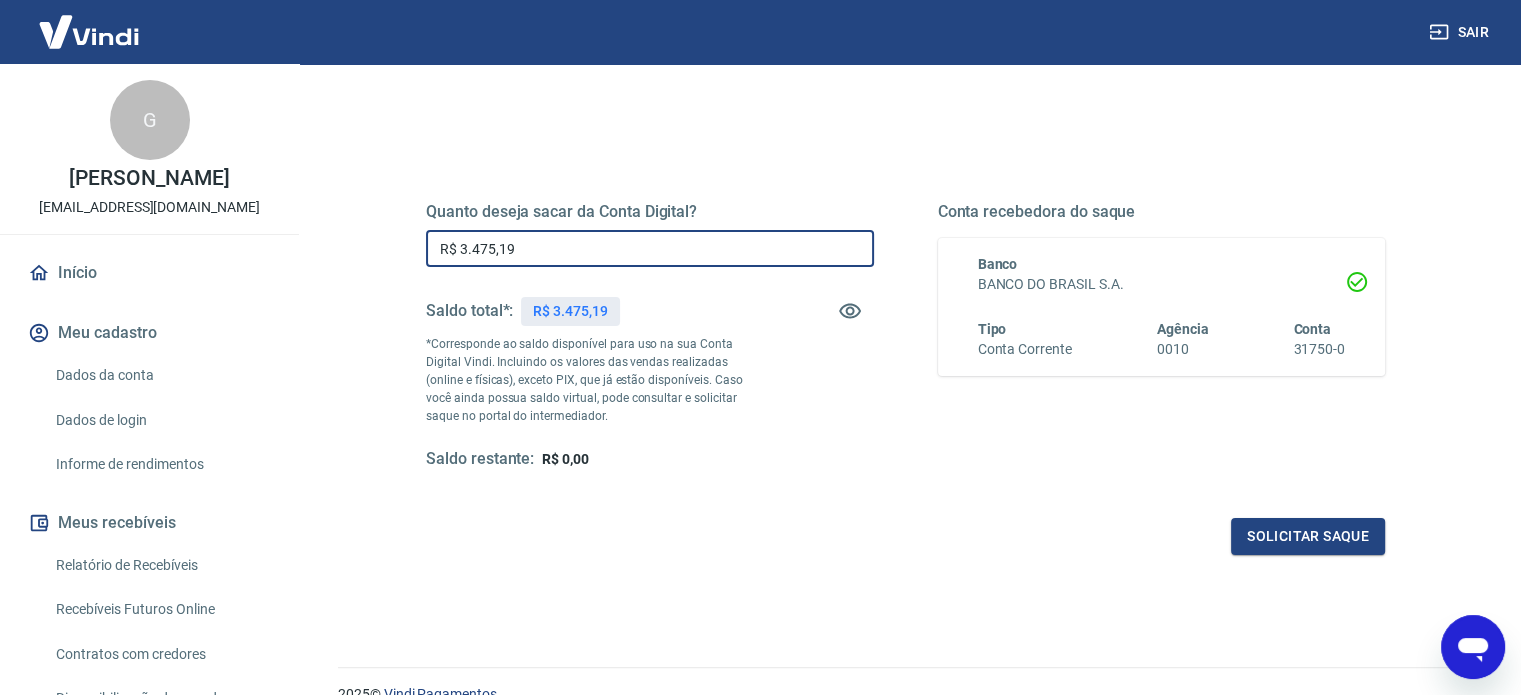 type on "R$ 3.475,19" 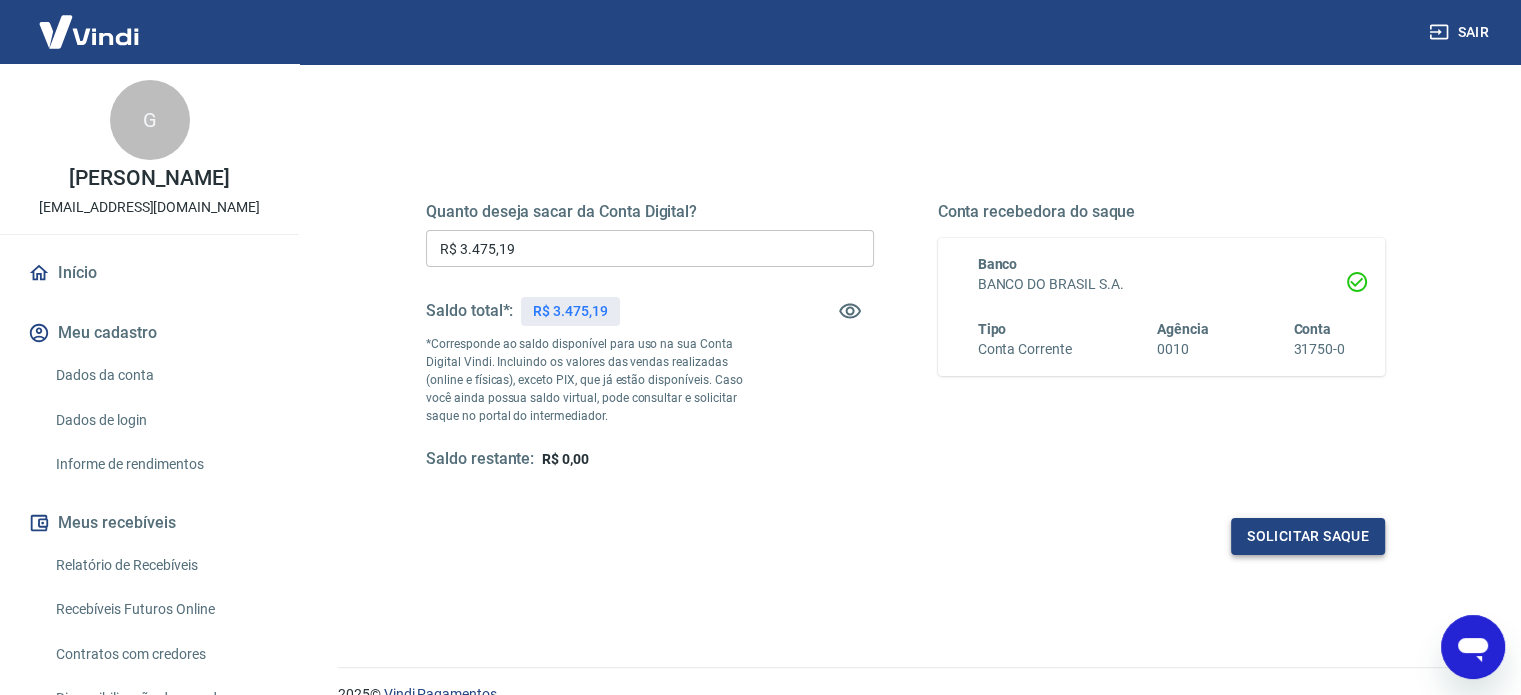 click on "Quanto deseja sacar da Conta Digital? R$ 3.475,19 ​ Saldo total*: R$ 3.475,19 *Corresponde ao saldo disponível para uso na sua Conta Digital Vindi. Incluindo os valores das vendas realizadas (online e físicas), exceto PIX, que já estão disponíveis. Caso você ainda possua saldo virtual, pode consultar e solicitar saque no portal do intermediador. Saldo restante: R$ 0,00 Conta recebedora do saque Banco BANCO DO BRASIL S.A. Tipo Conta Corrente Agência 0010 Conta 31750-0 Solicitar saque" at bounding box center [905, 354] 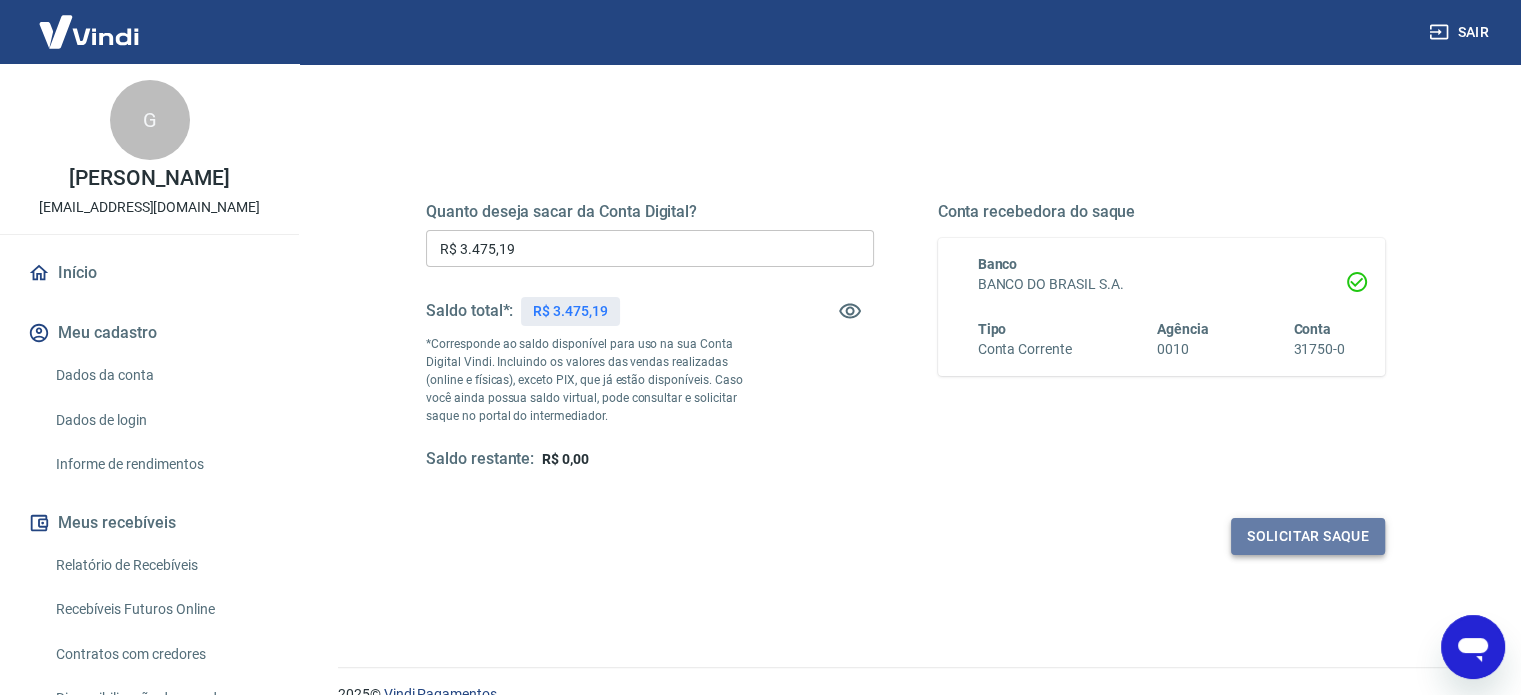 click on "Solicitar saque" at bounding box center (1308, 536) 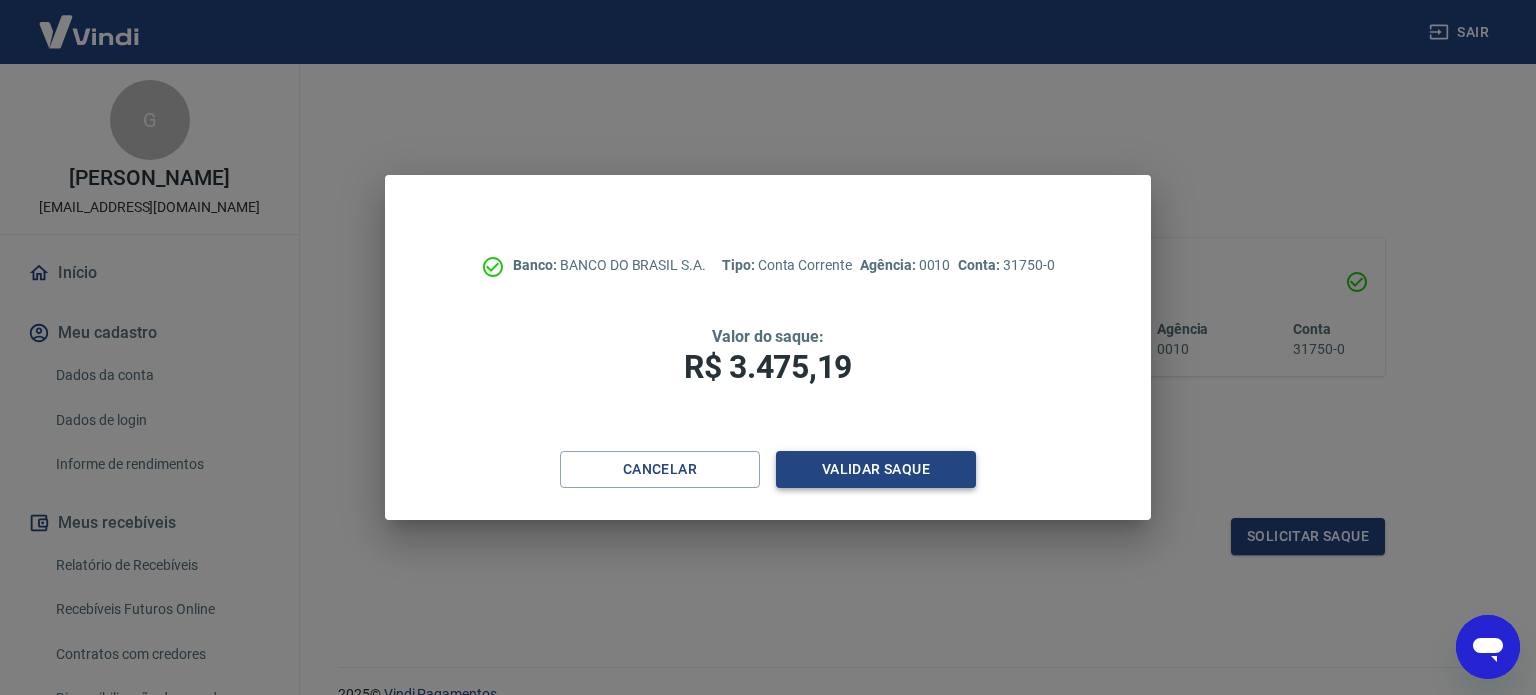 click on "Validar saque" at bounding box center (876, 469) 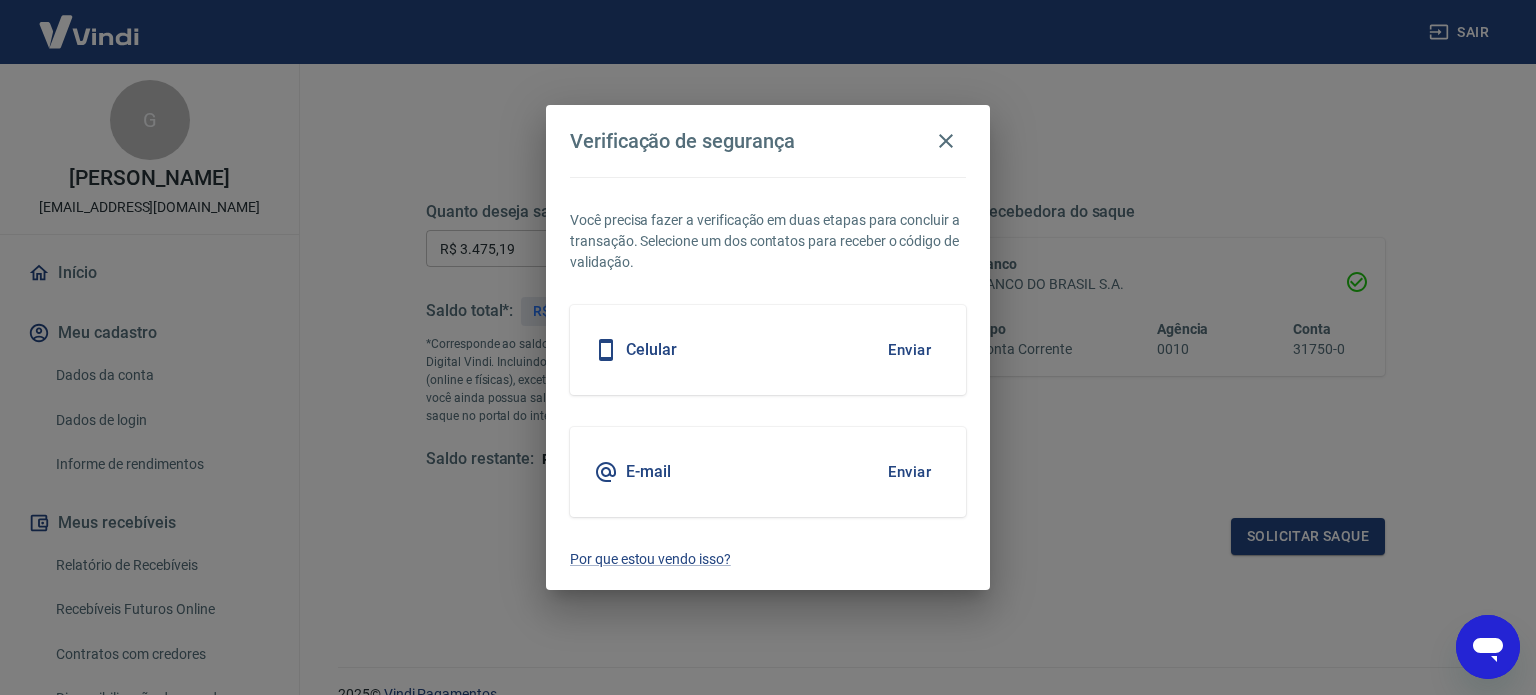 click on "Enviar" at bounding box center (909, 472) 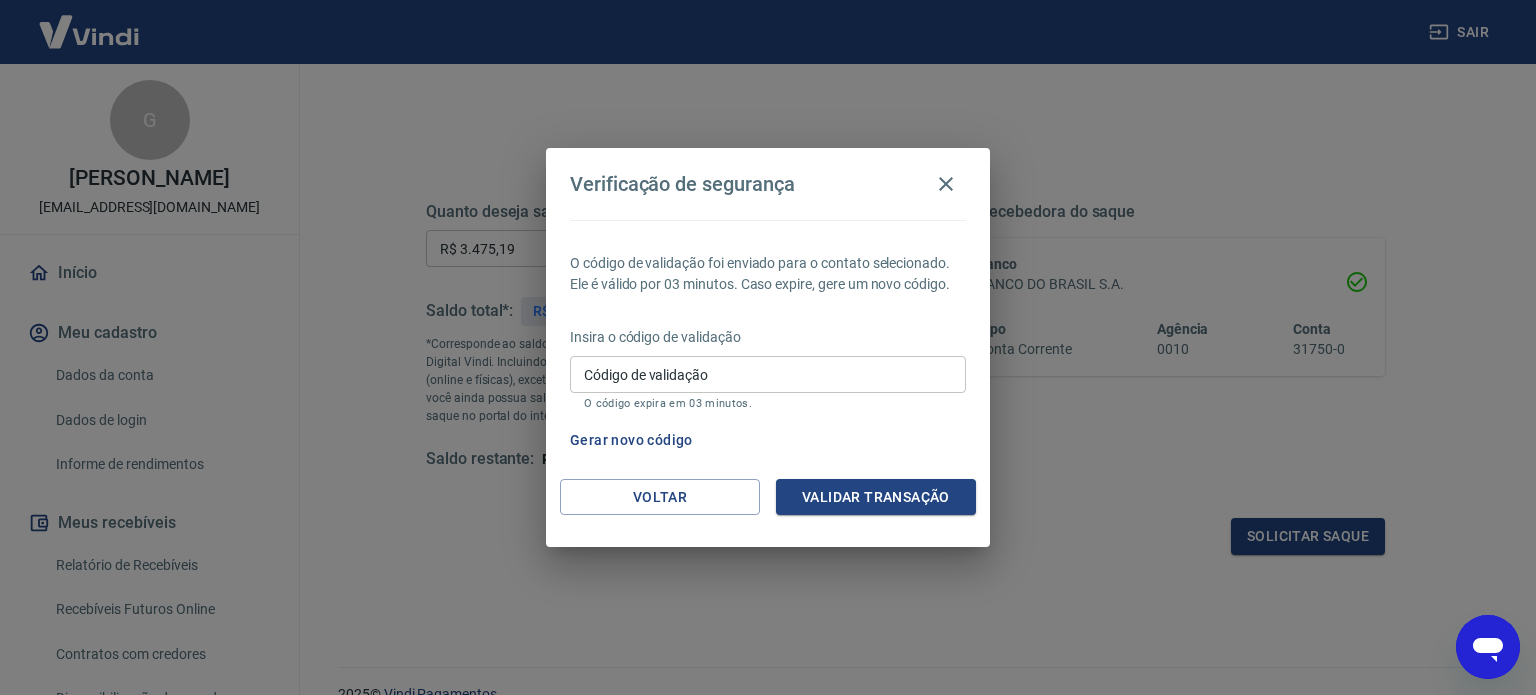 click on "Código de validação" at bounding box center [768, 374] 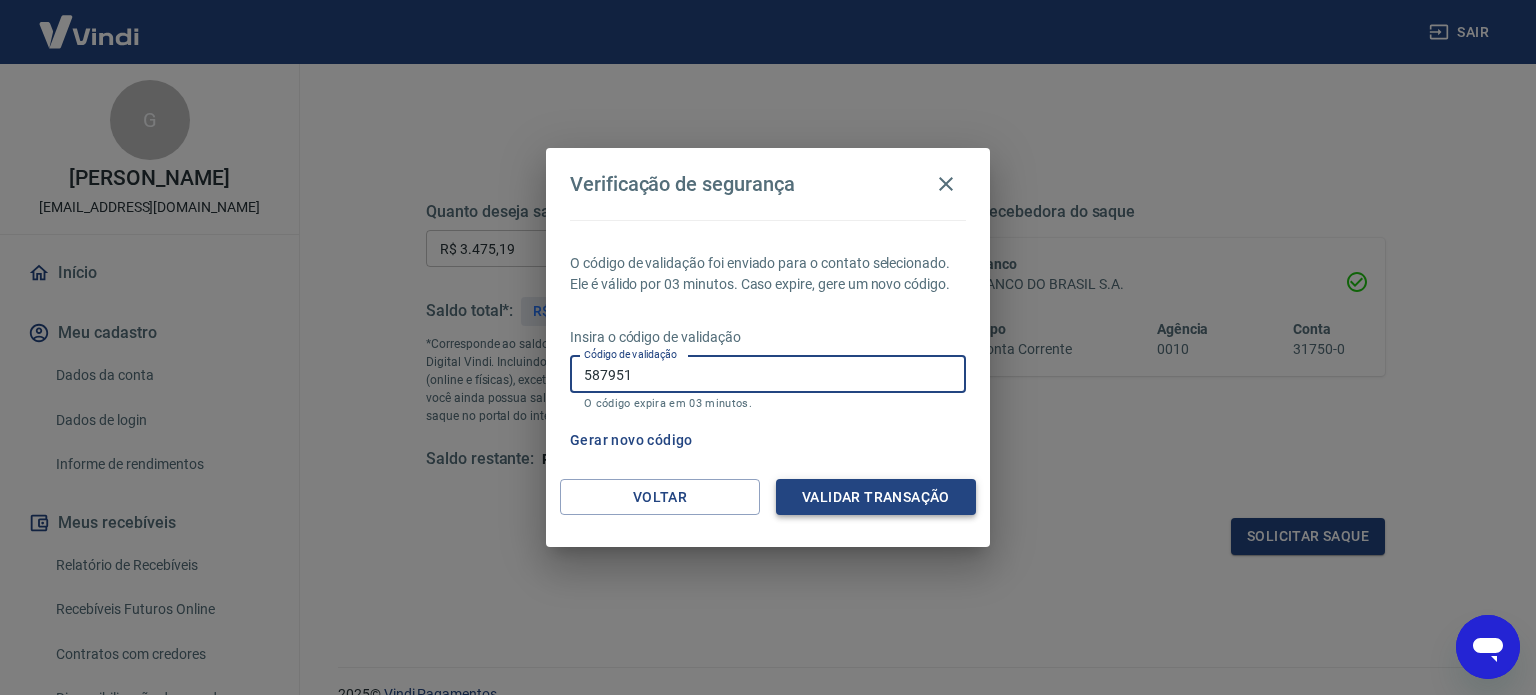 type on "587951" 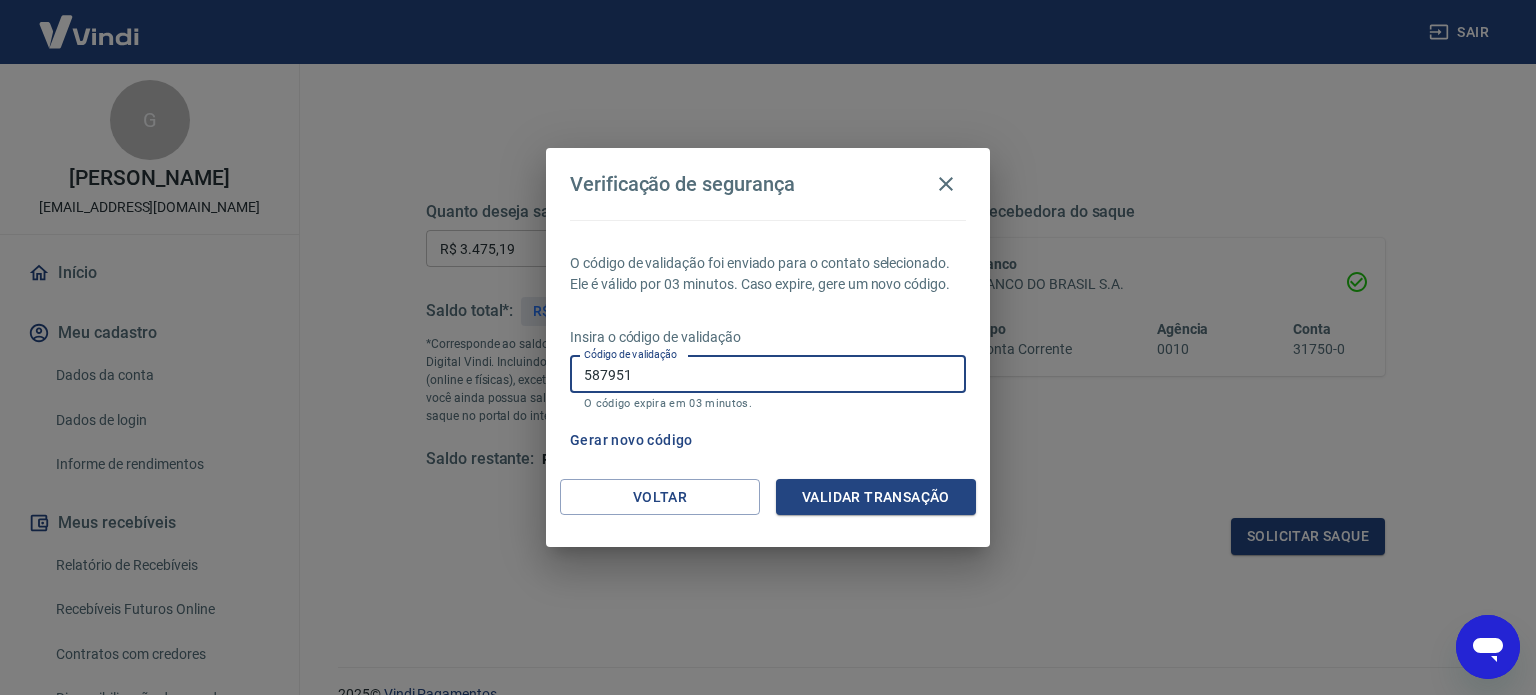 click on "Validar transação" at bounding box center (876, 497) 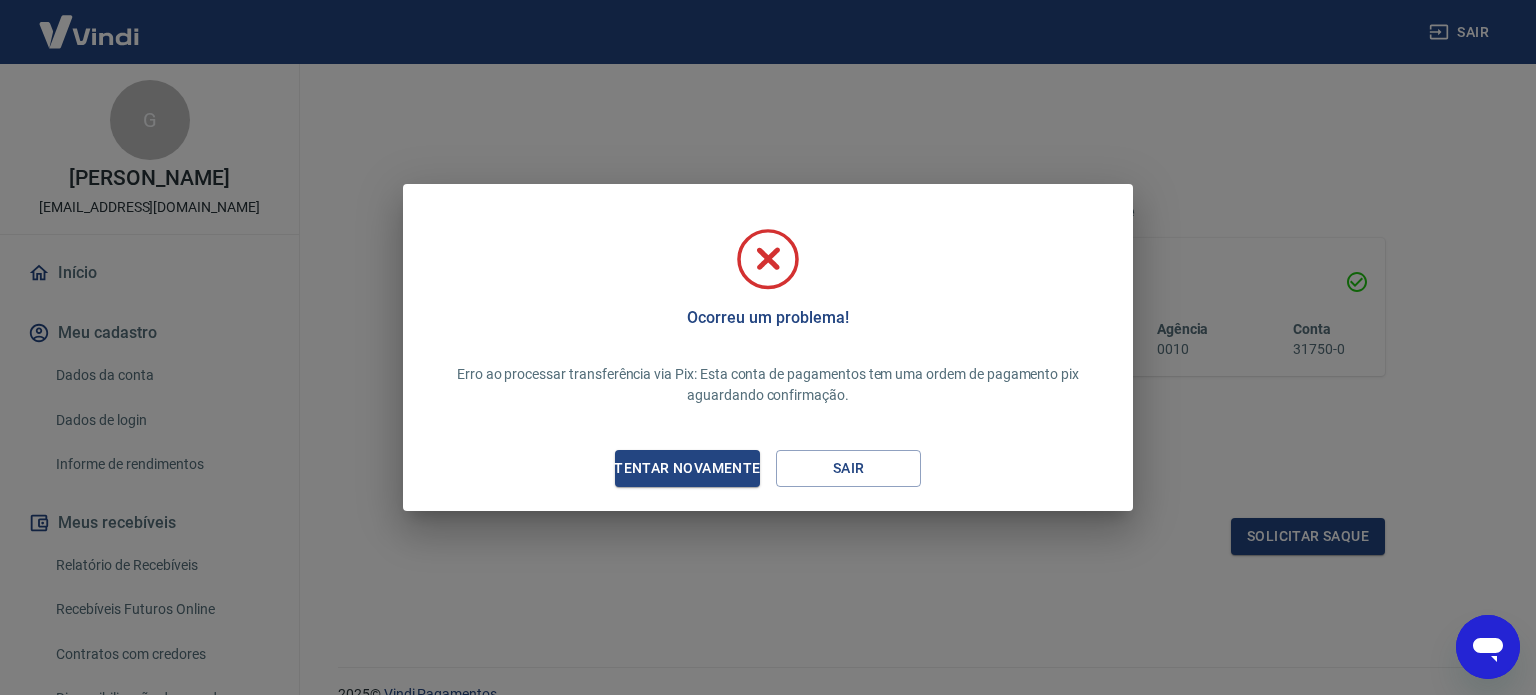 click on "Erro ao processar transferência via Pix: Esta conta de pagamentos tem uma ordem de pagamento pix aguardando confirmação." at bounding box center (768, 385) 